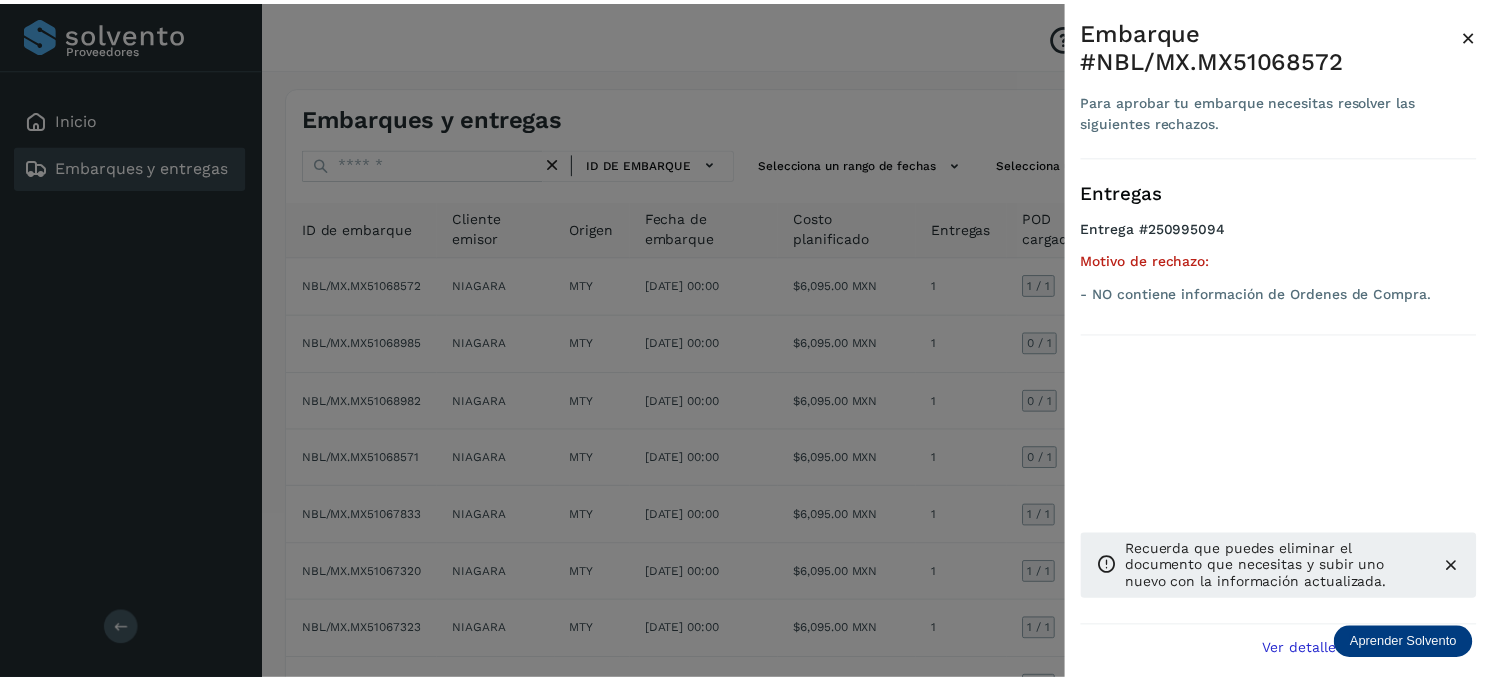 scroll, scrollTop: 111, scrollLeft: 0, axis: vertical 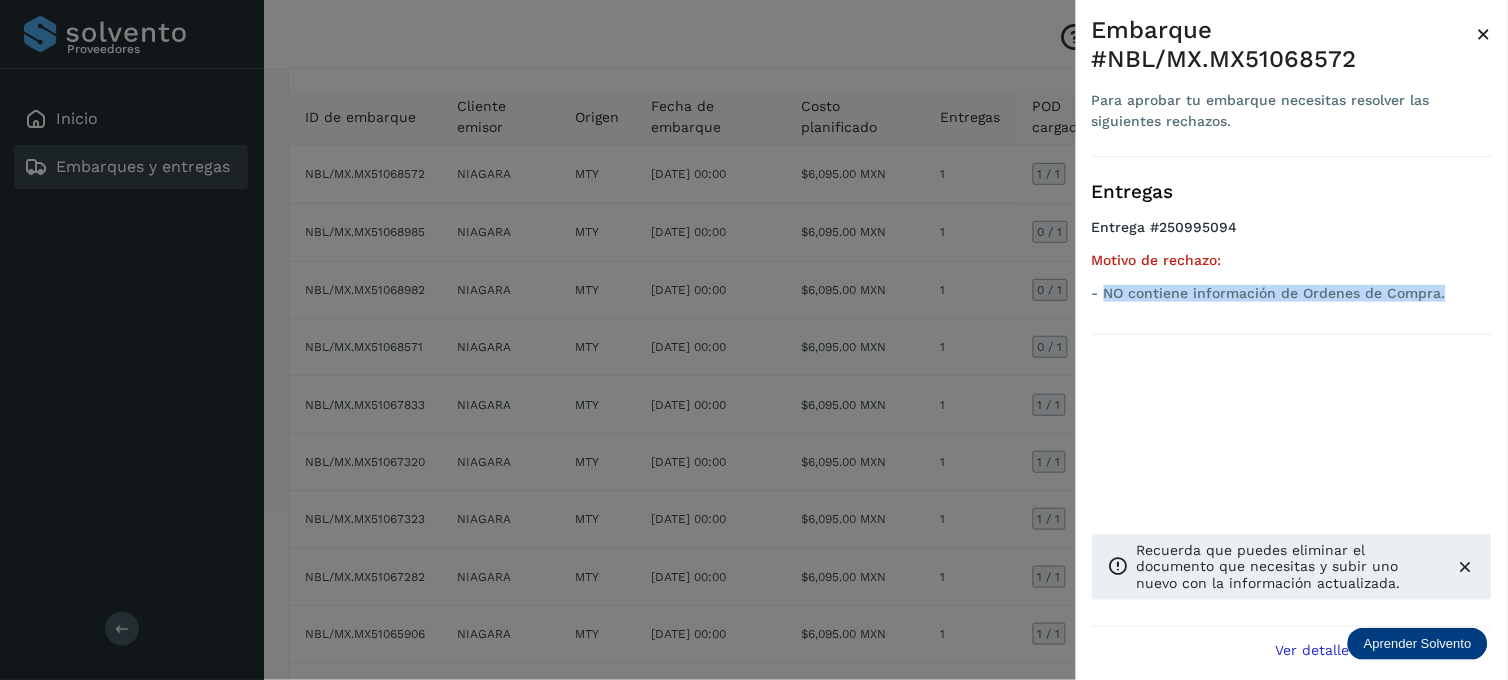 click on "×" at bounding box center (1484, 34) 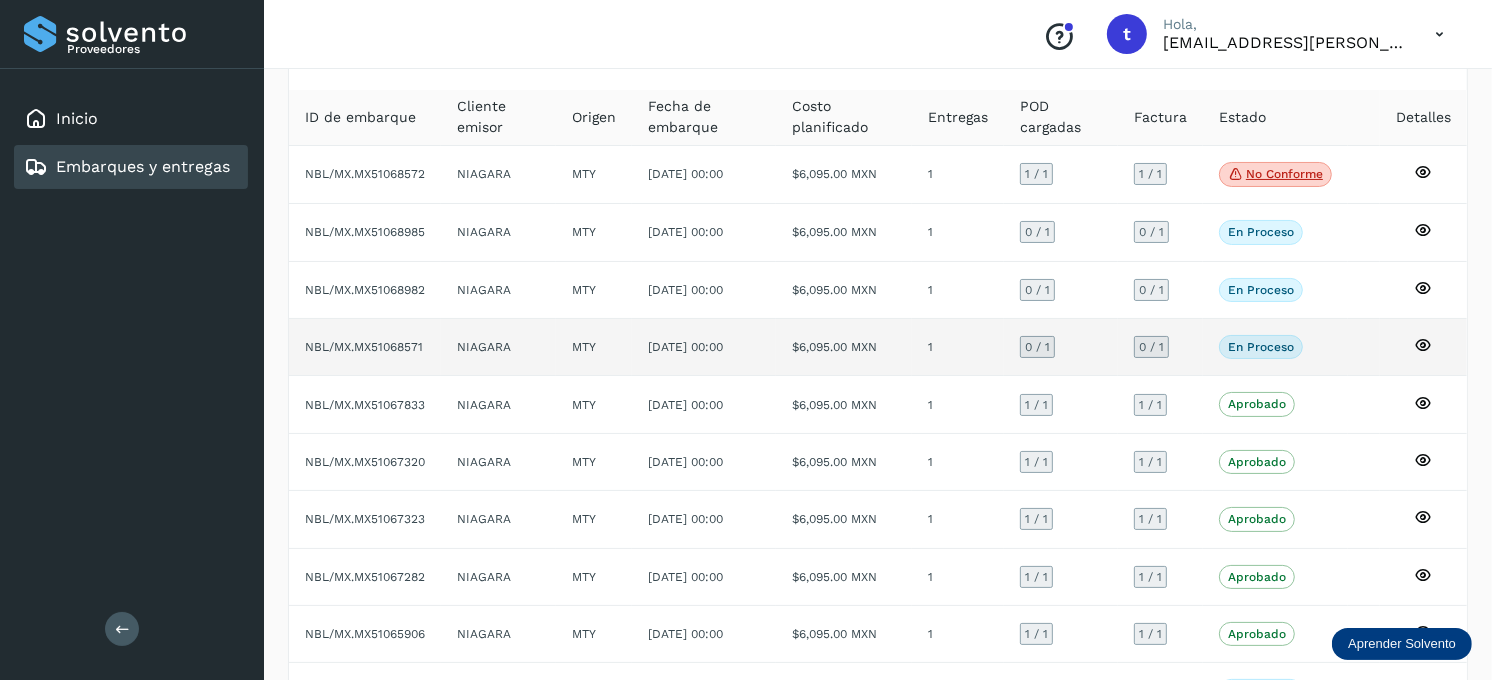 scroll, scrollTop: 0, scrollLeft: 0, axis: both 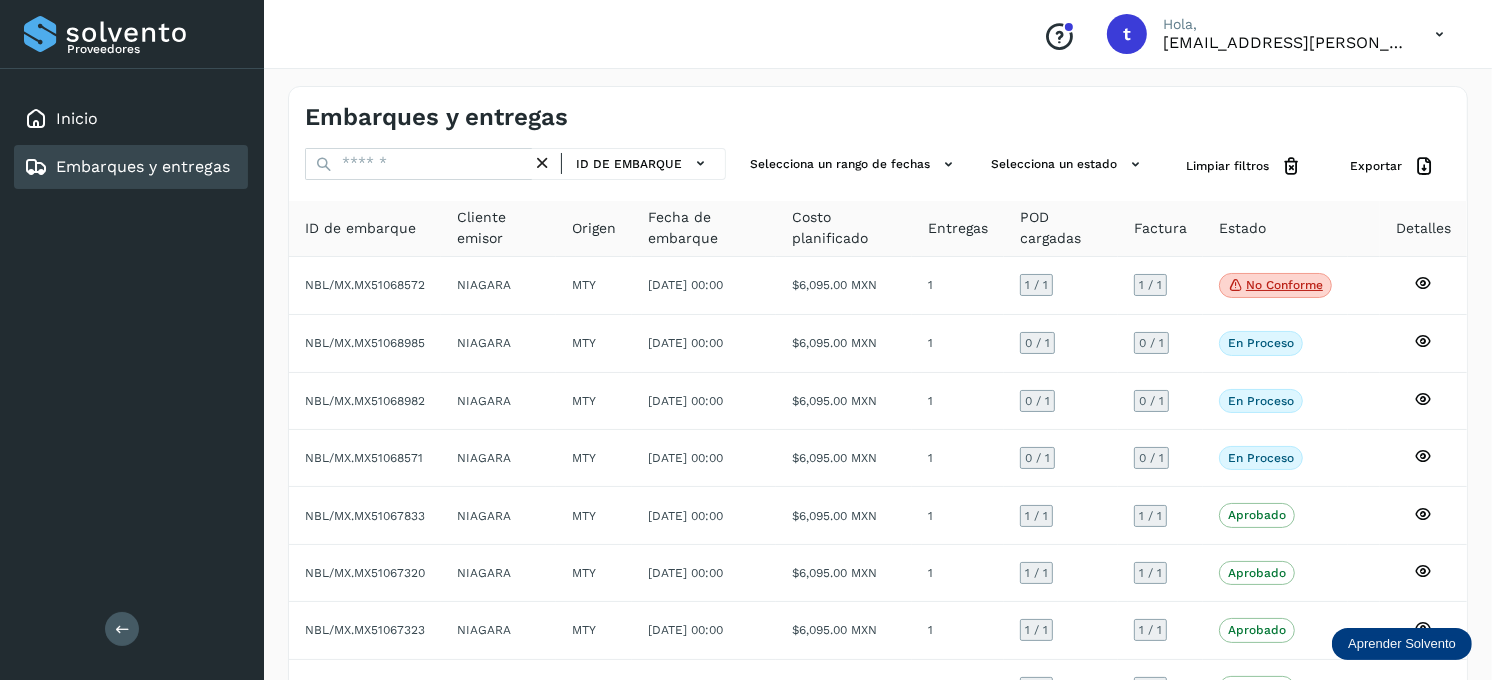 click at bounding box center [542, 163] 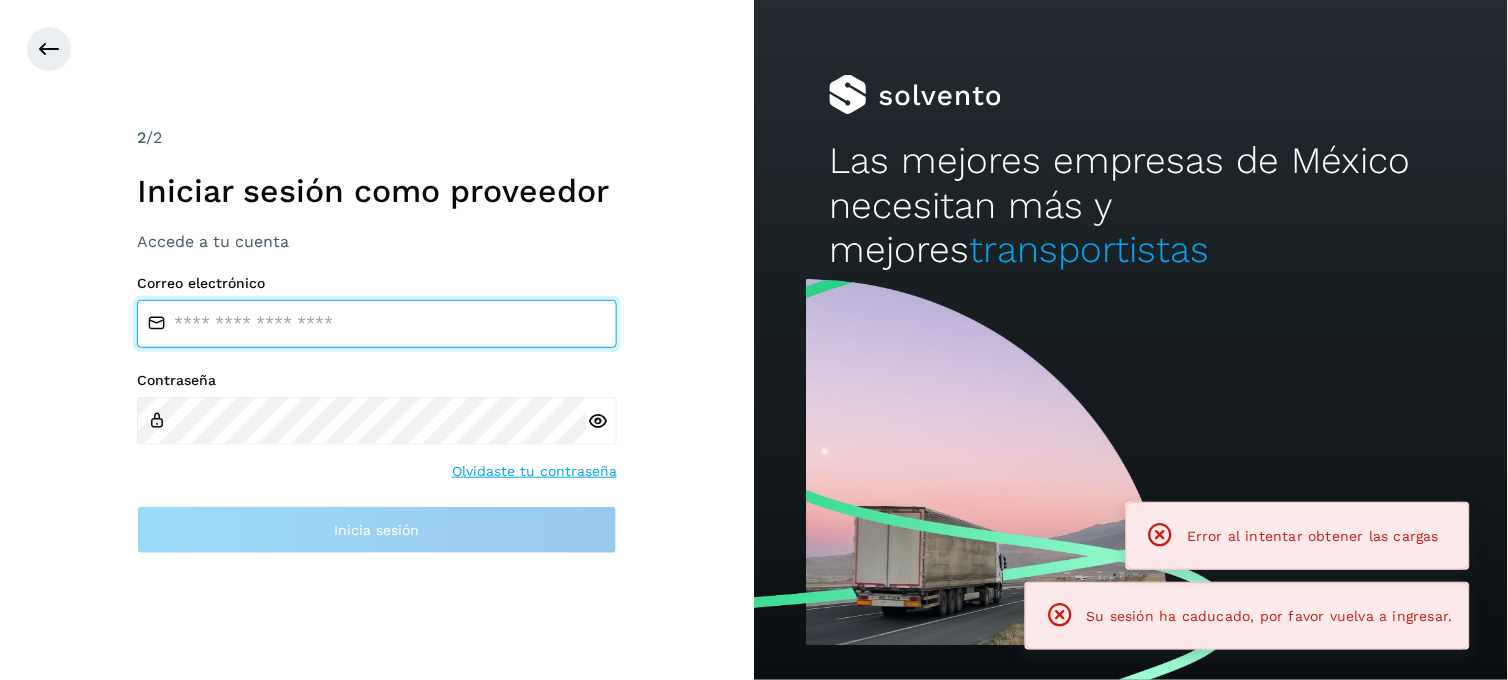 type on "**********" 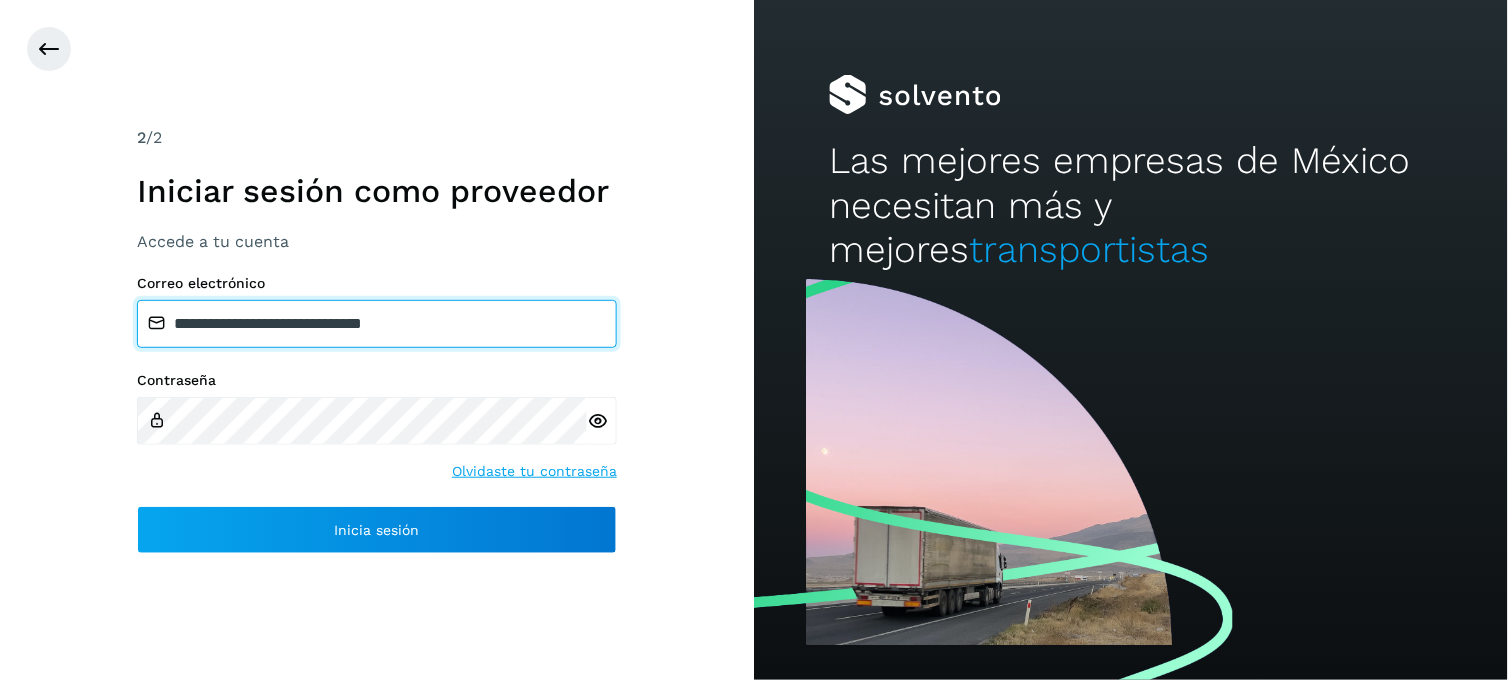 click on "**********" at bounding box center (377, 324) 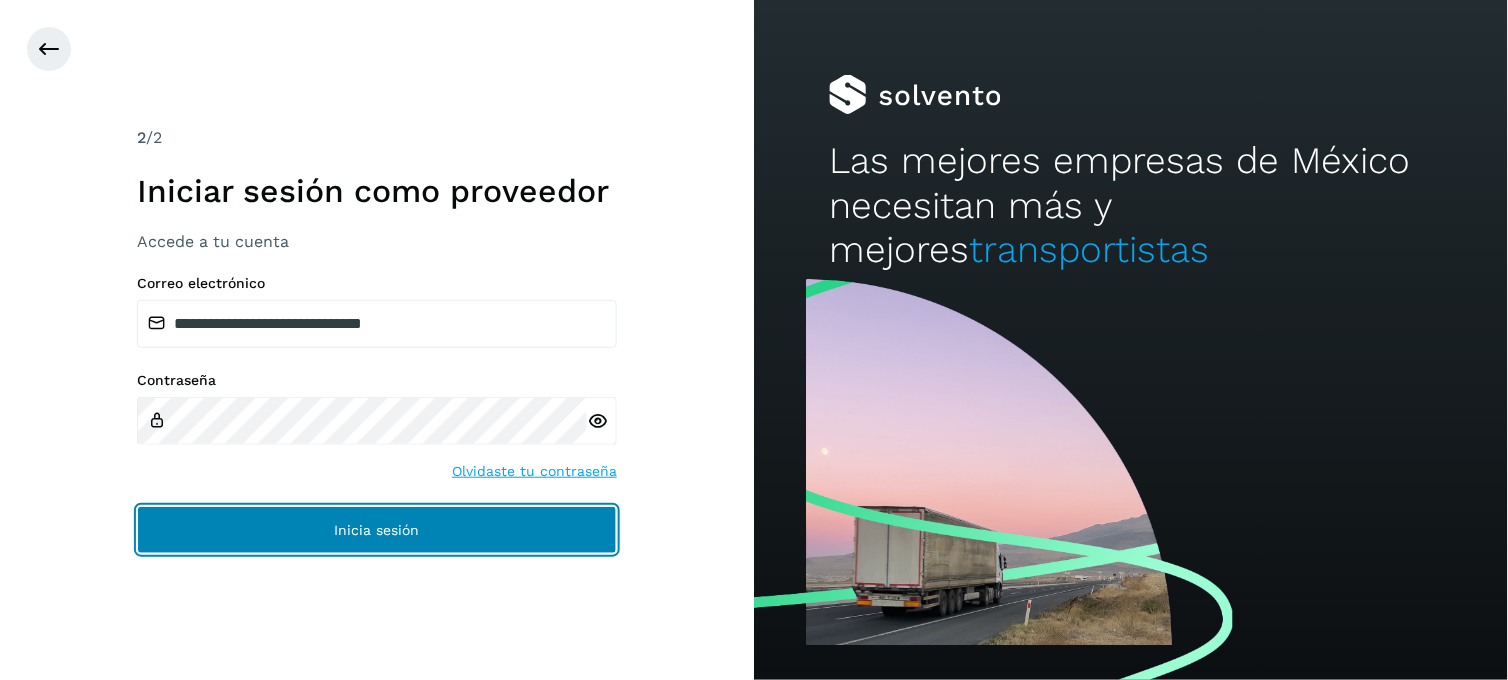 click on "Inicia sesión" 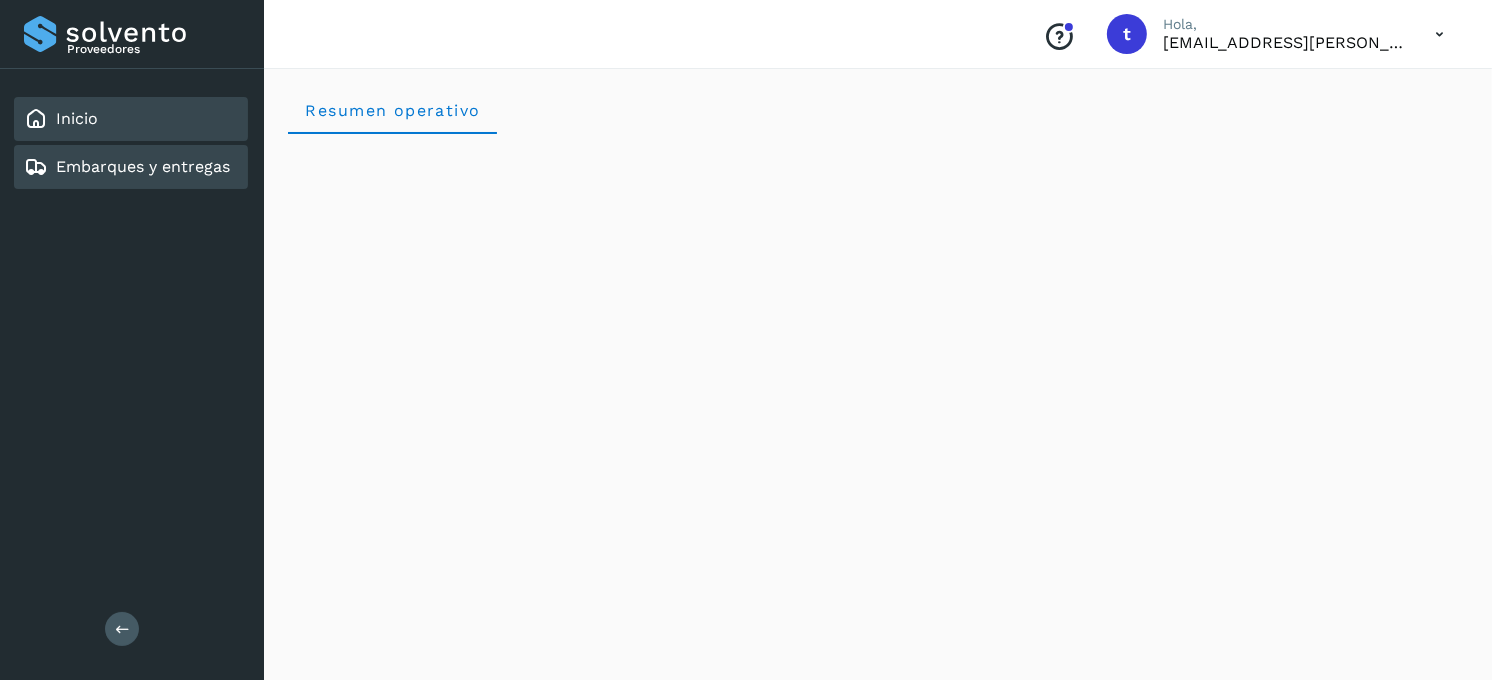 click on "Embarques y entregas" at bounding box center (143, 166) 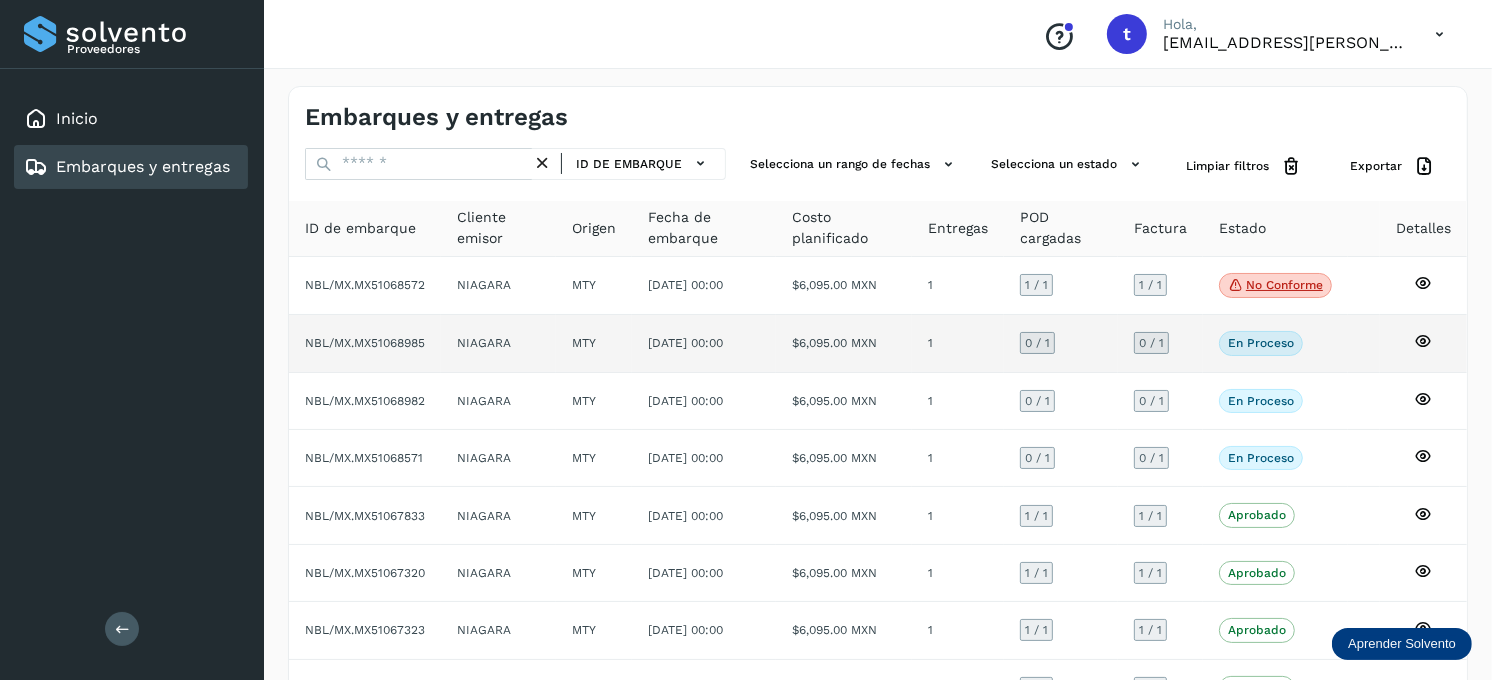 click 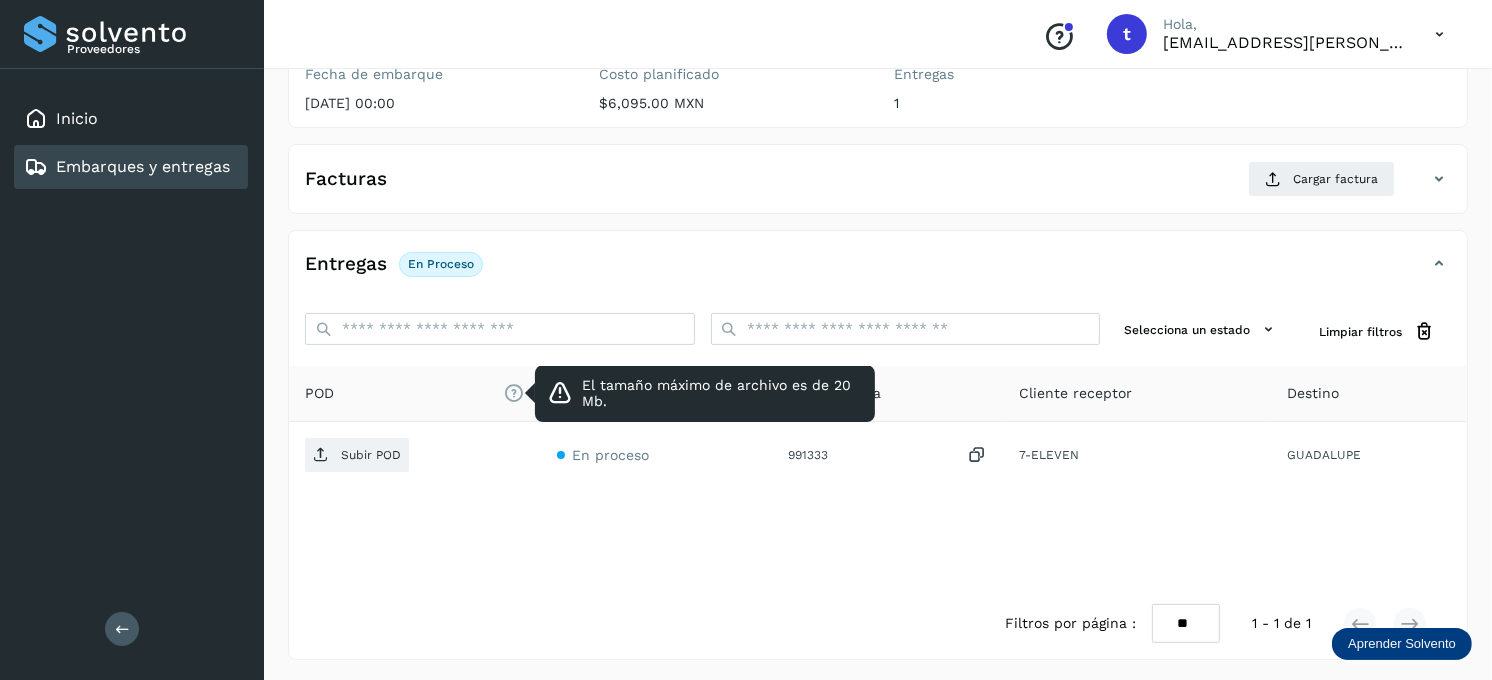 scroll, scrollTop: 270, scrollLeft: 0, axis: vertical 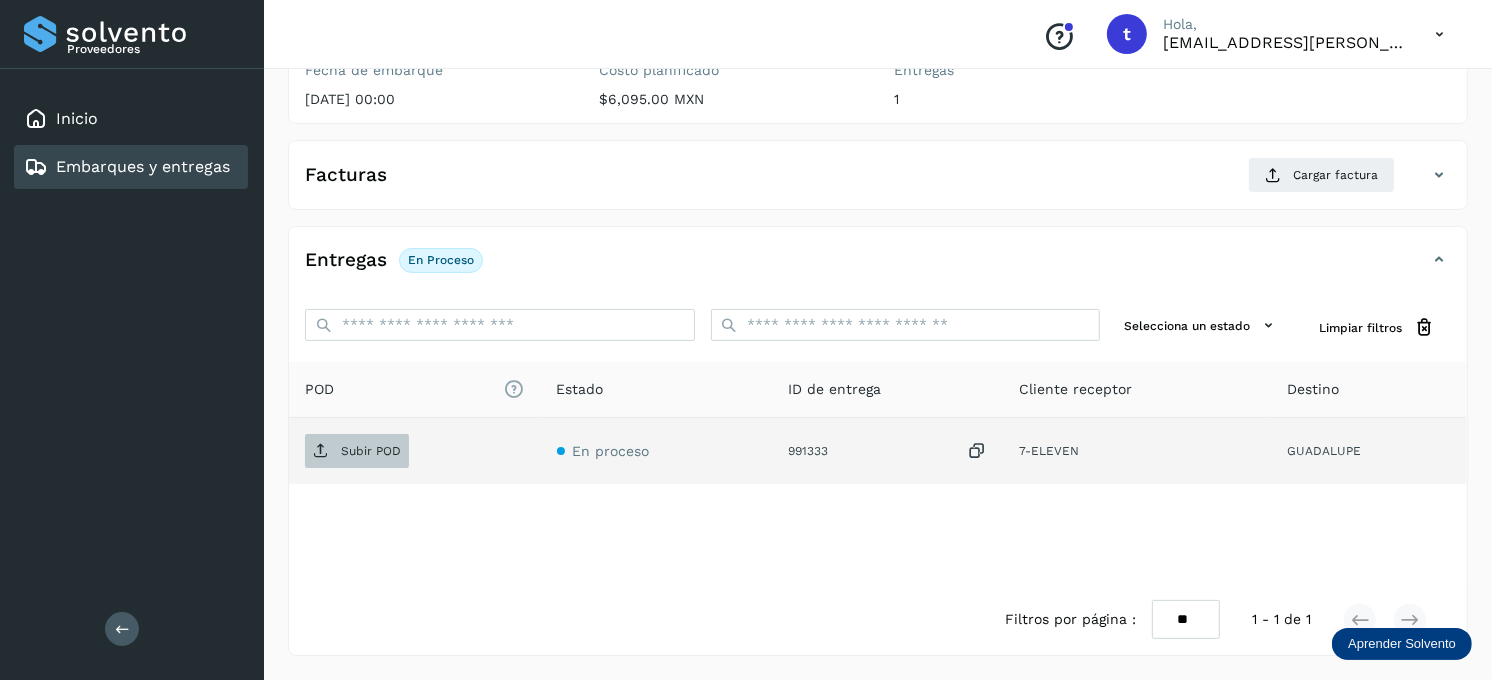 click on "Subir POD" at bounding box center [371, 451] 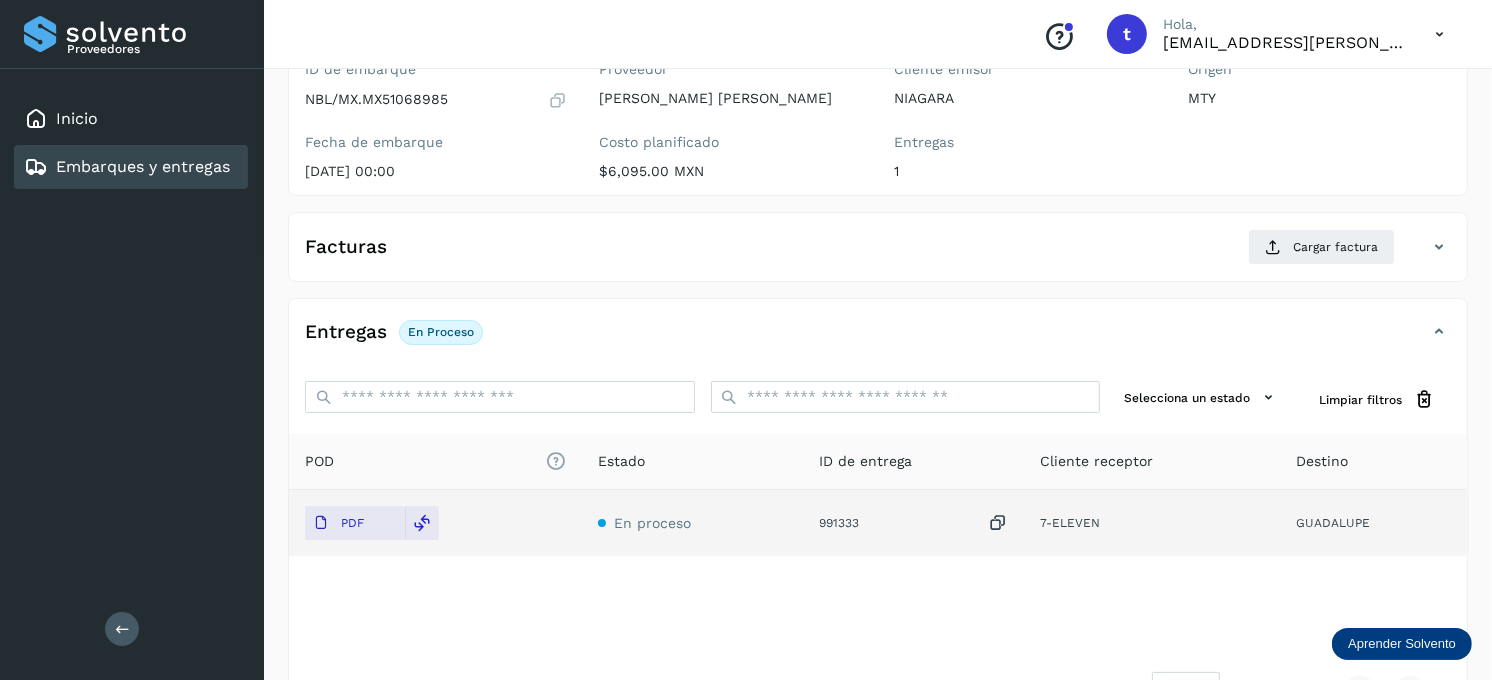 scroll, scrollTop: 158, scrollLeft: 0, axis: vertical 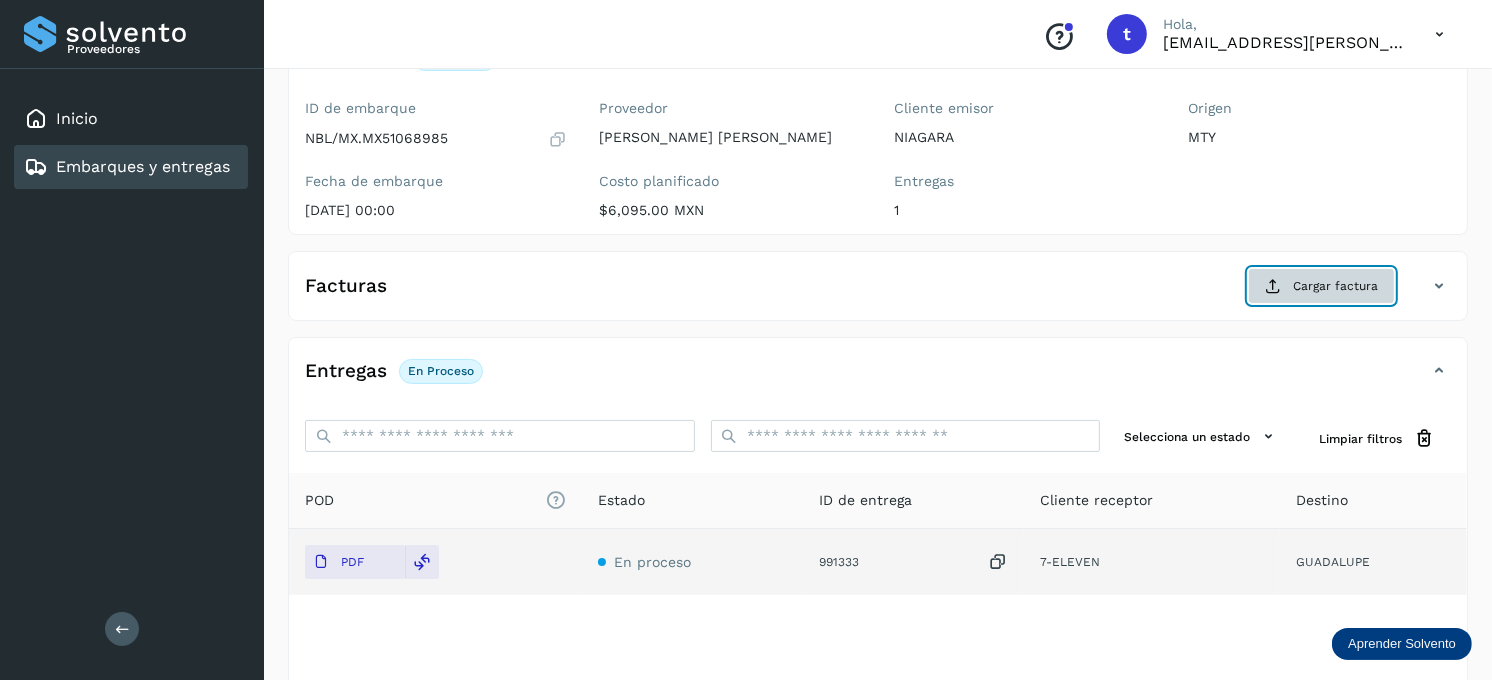 click on "Cargar factura" 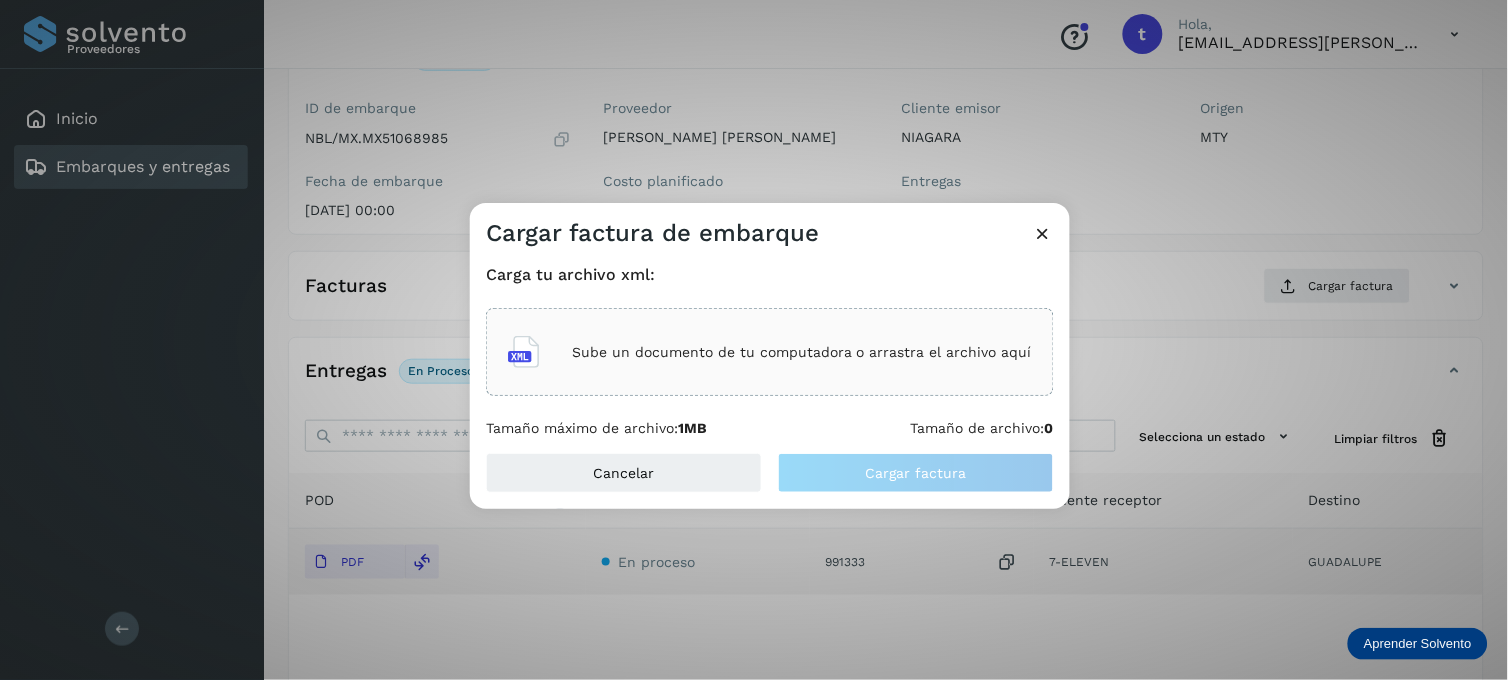 click on "Sube un documento de tu computadora o arrastra el archivo aquí" at bounding box center (802, 352) 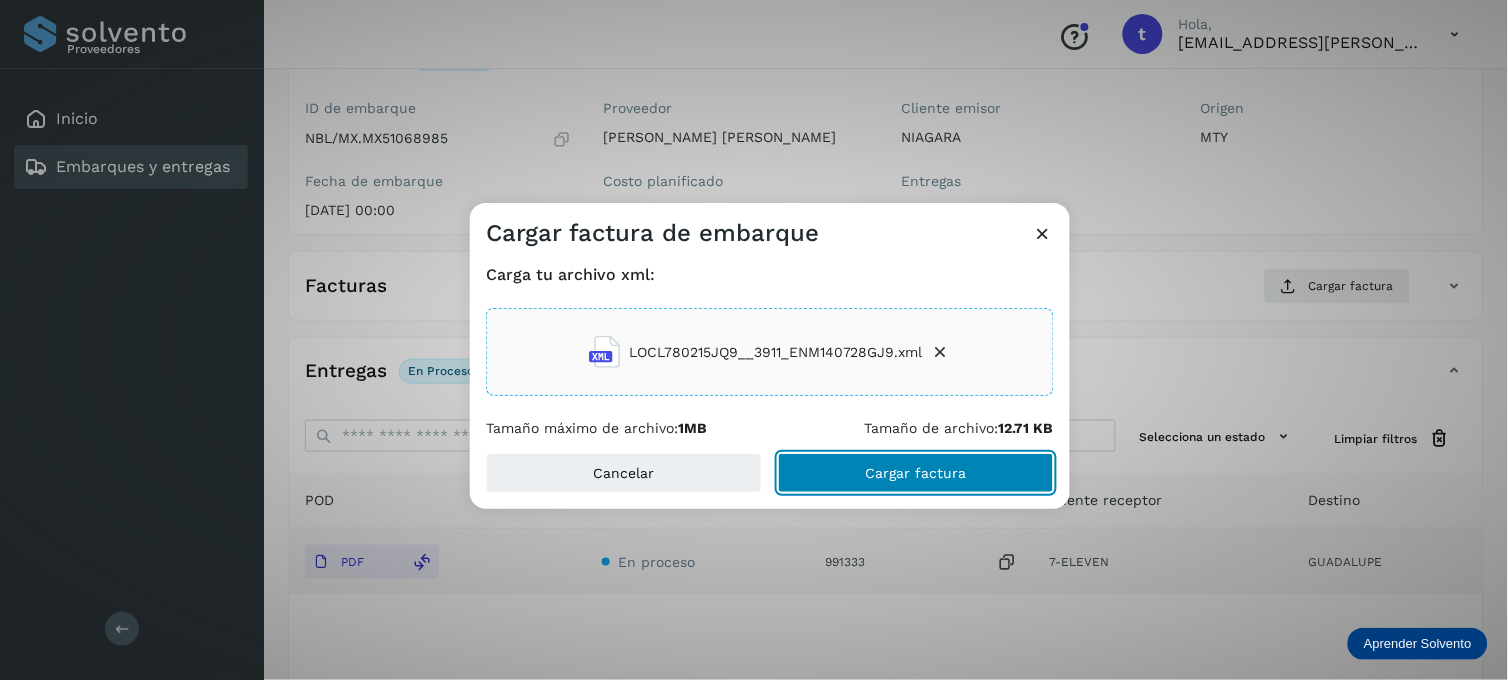 click on "Cargar factura" 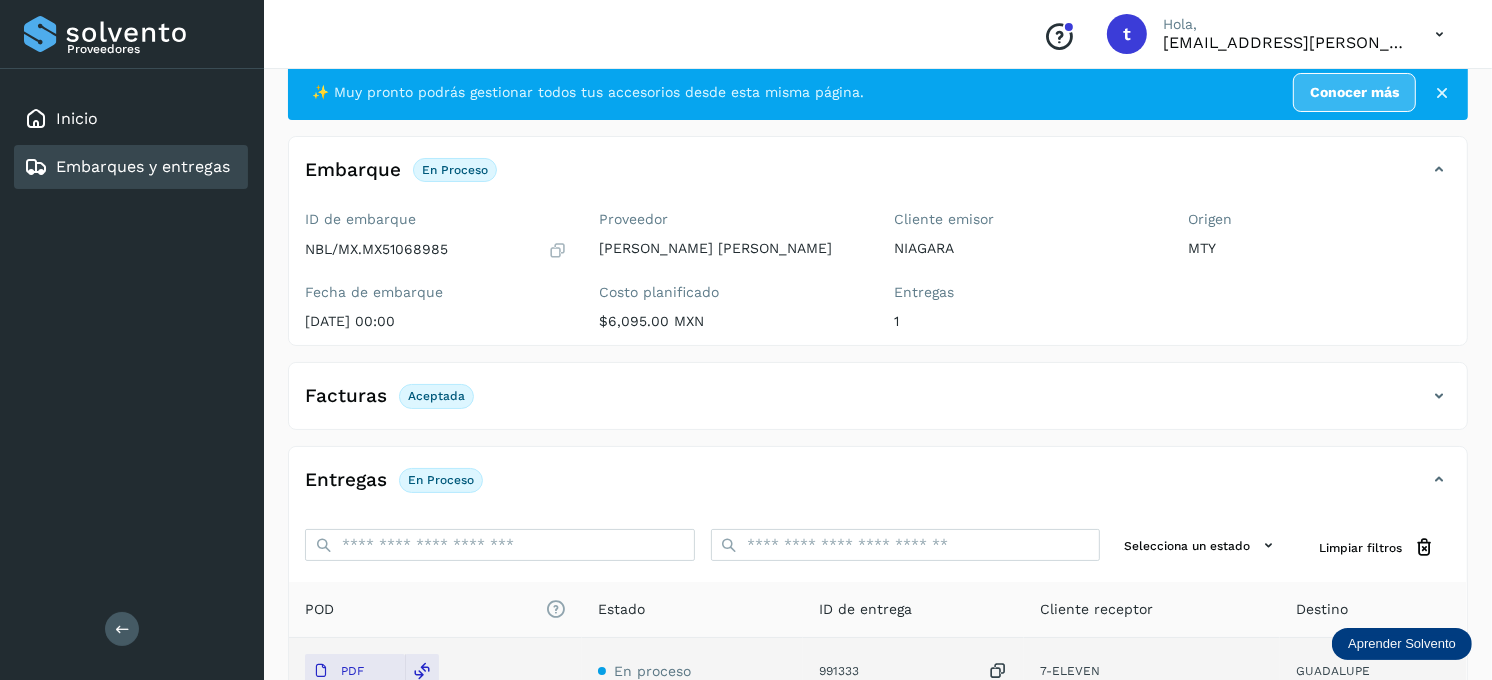 scroll, scrollTop: 267, scrollLeft: 0, axis: vertical 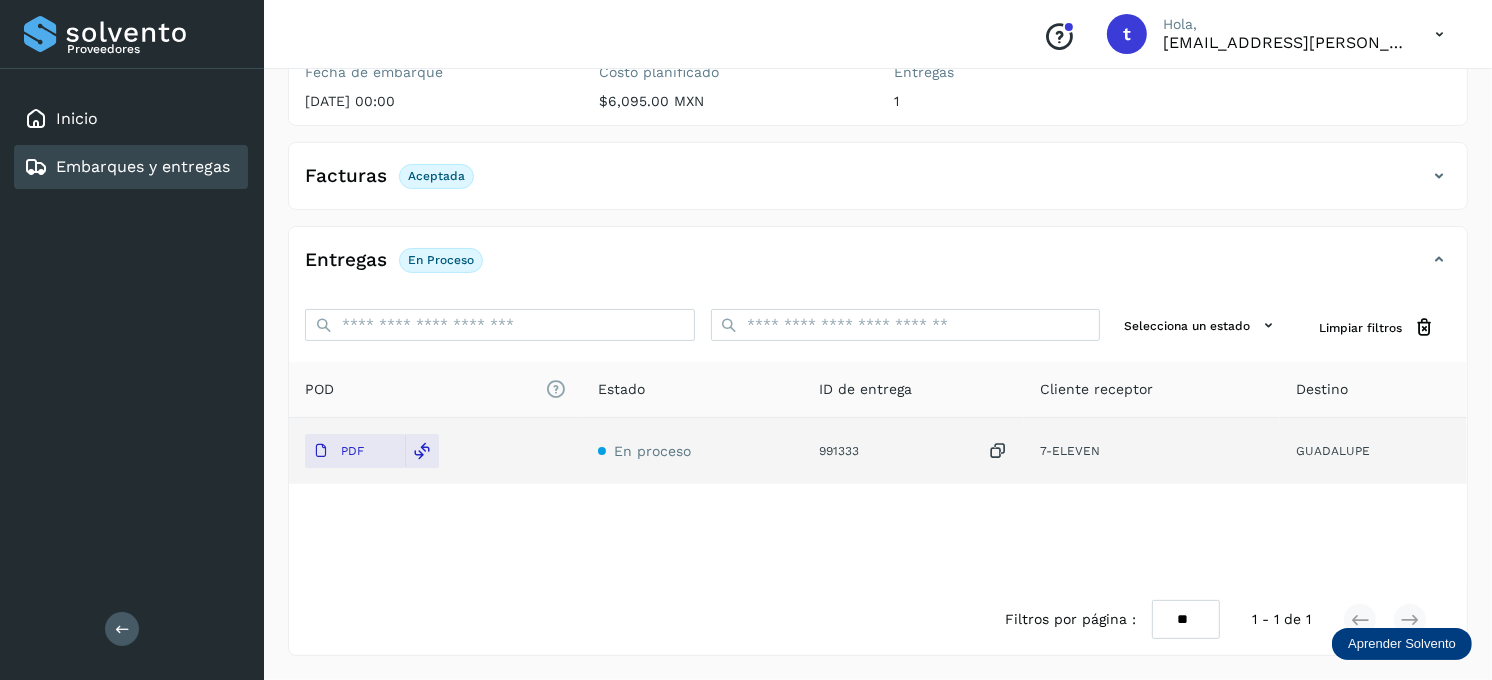 click on "Embarques y entregas" at bounding box center [143, 166] 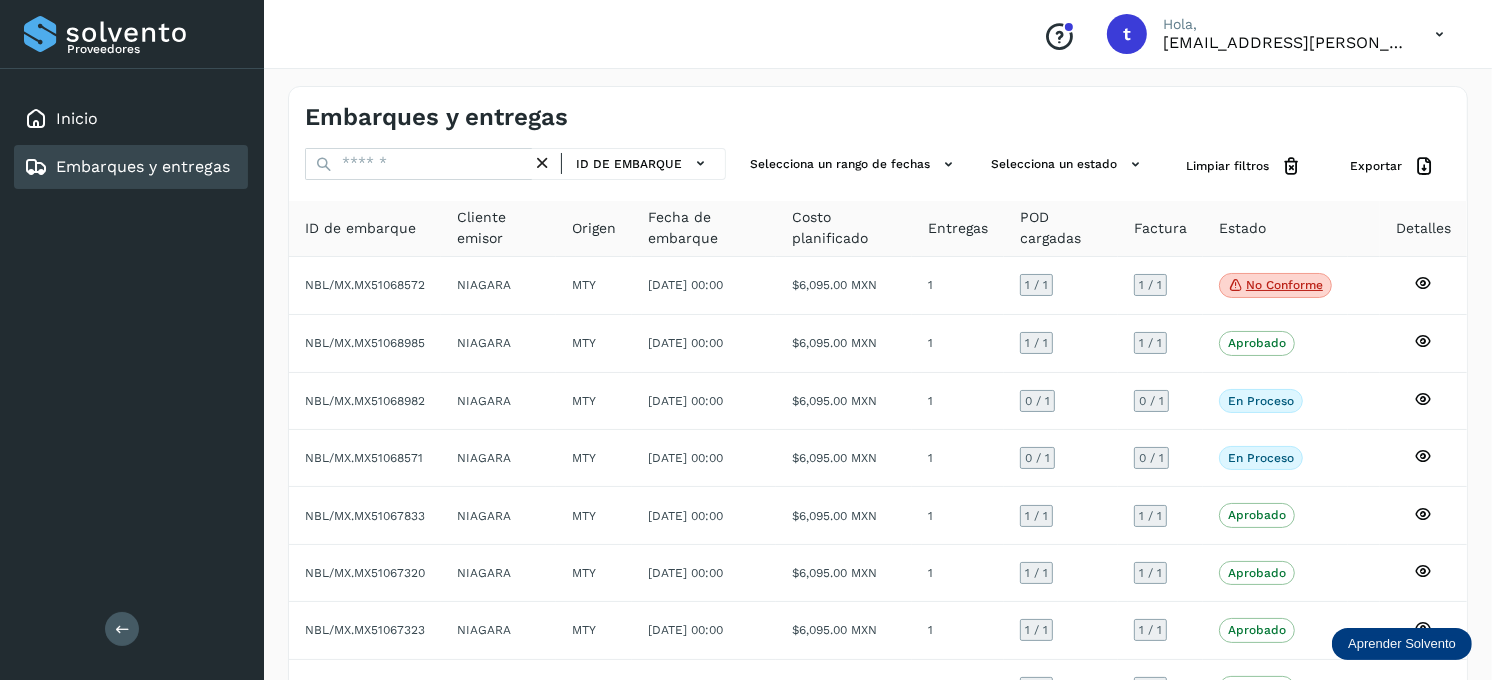 click on "Embarques y entregas" at bounding box center [143, 166] 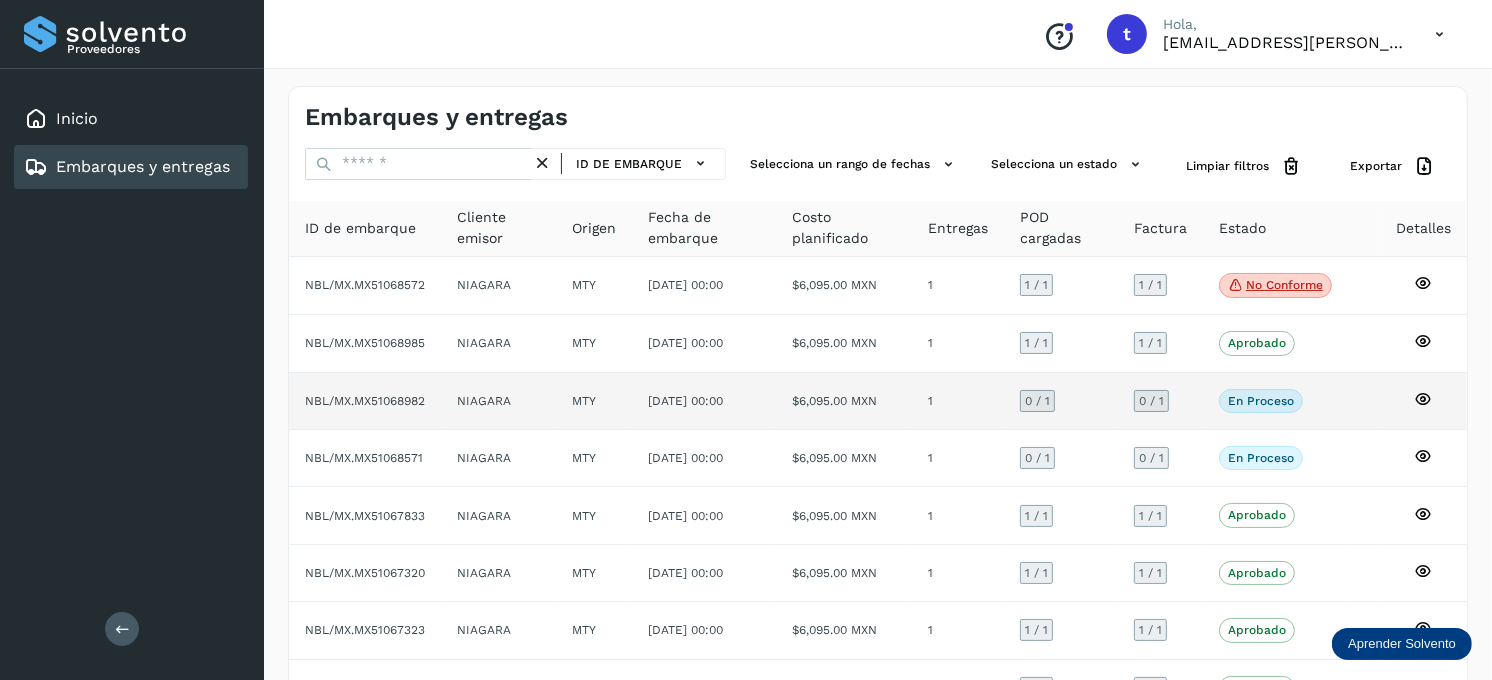click 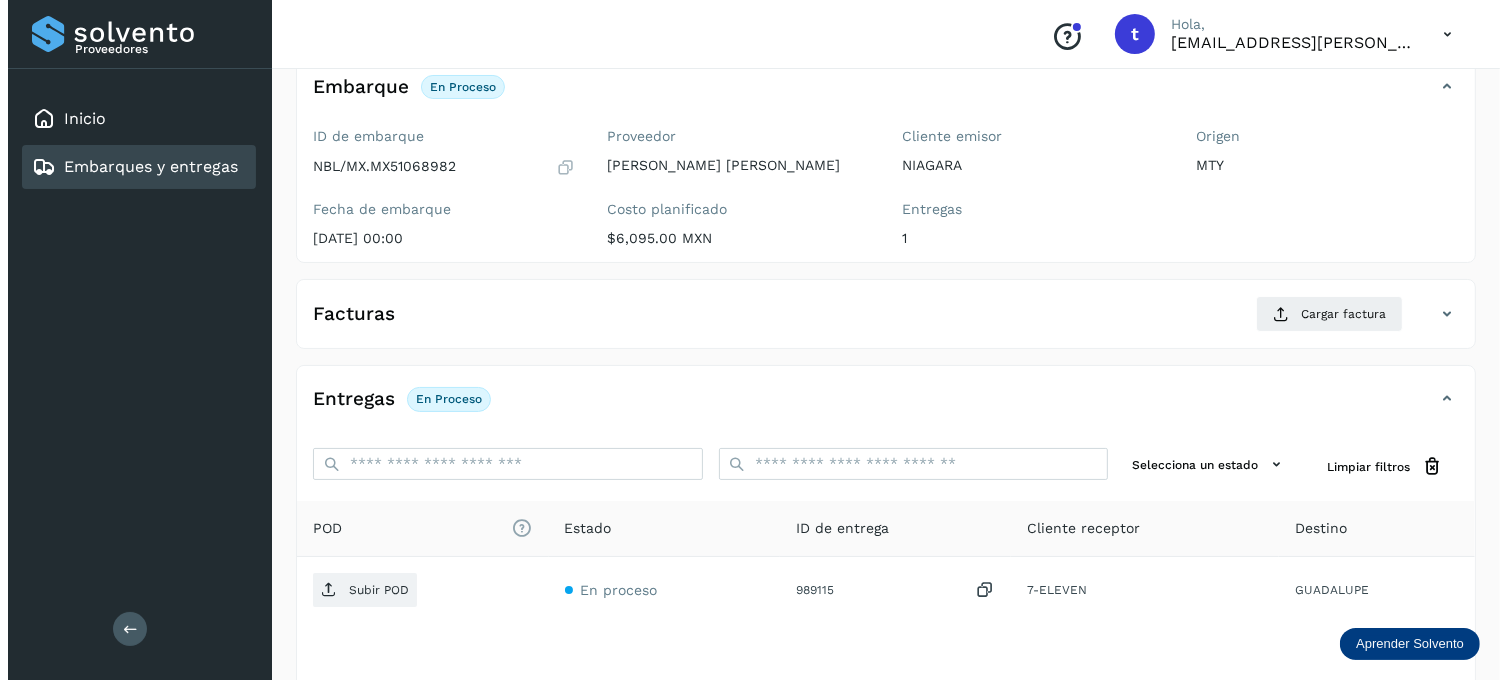 scroll, scrollTop: 270, scrollLeft: 0, axis: vertical 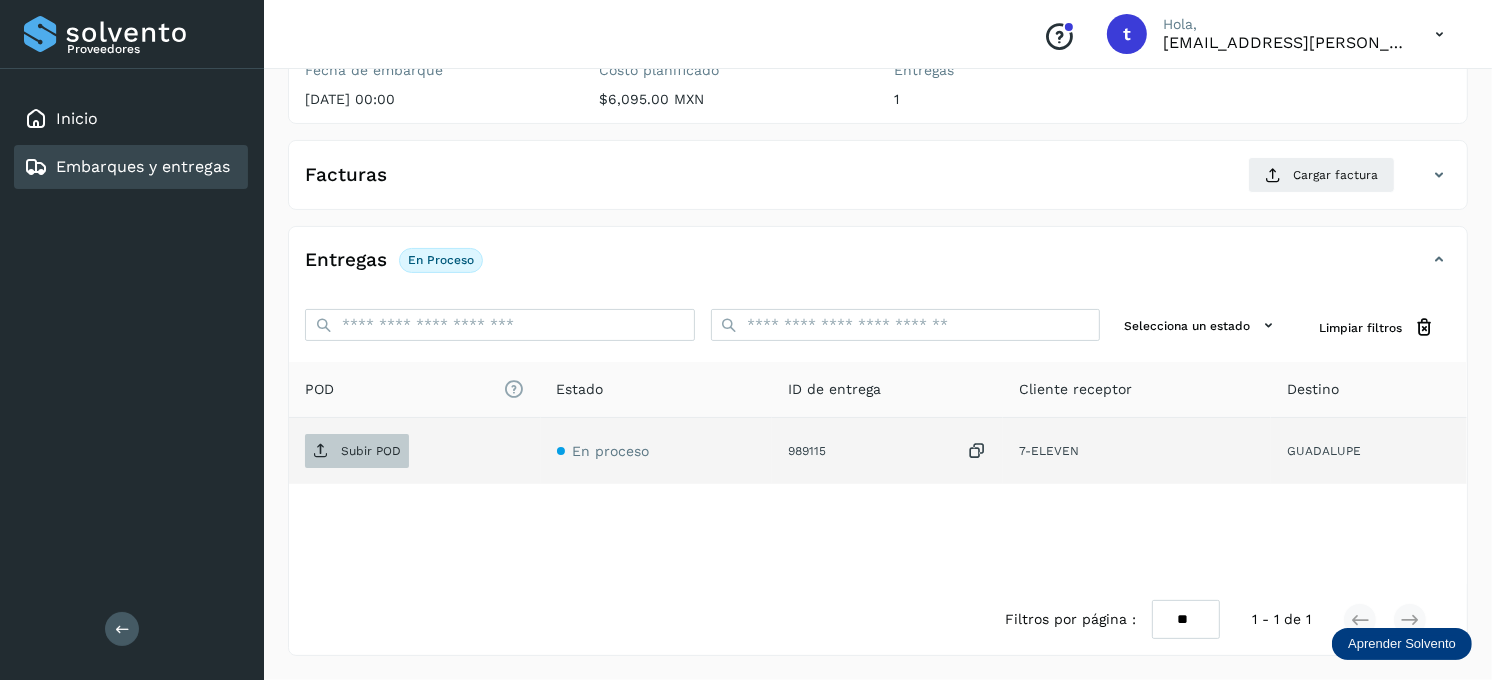 click on "Subir POD" at bounding box center [371, 451] 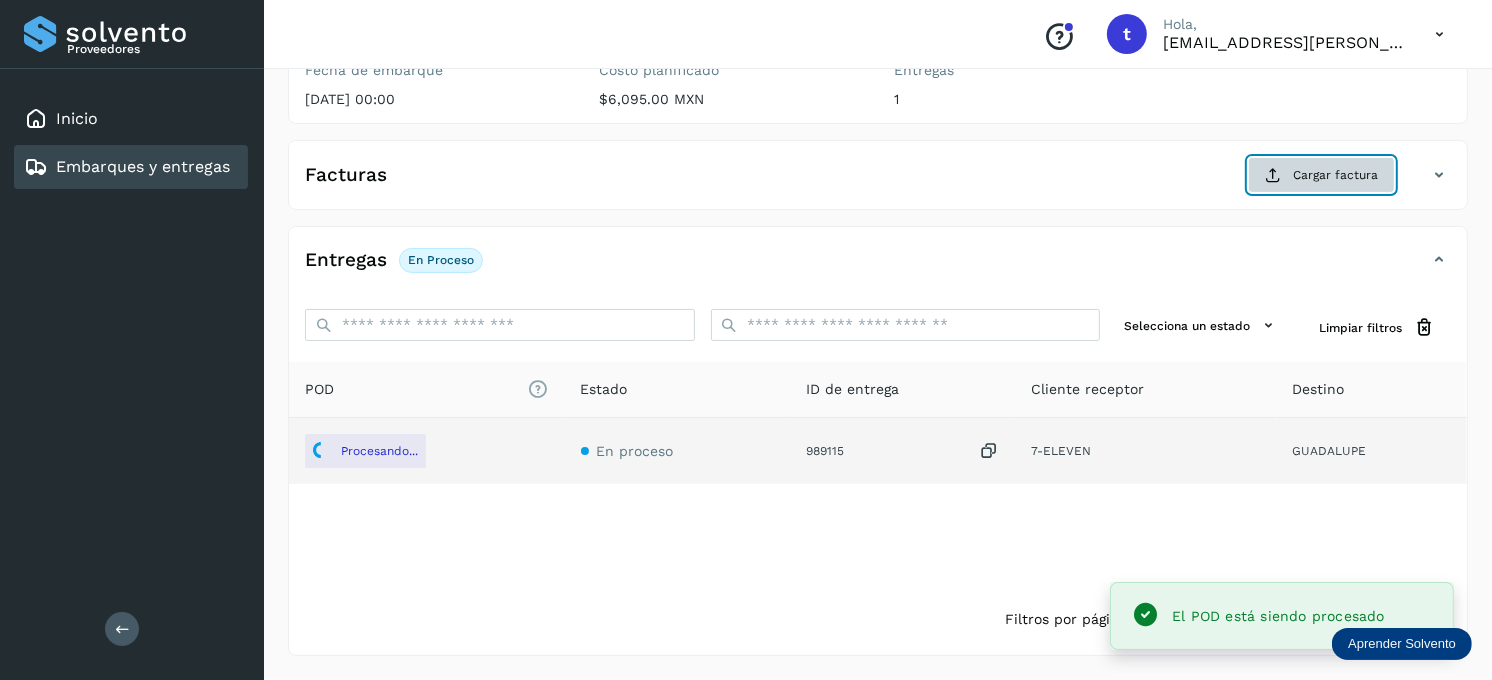 click on "Cargar factura" 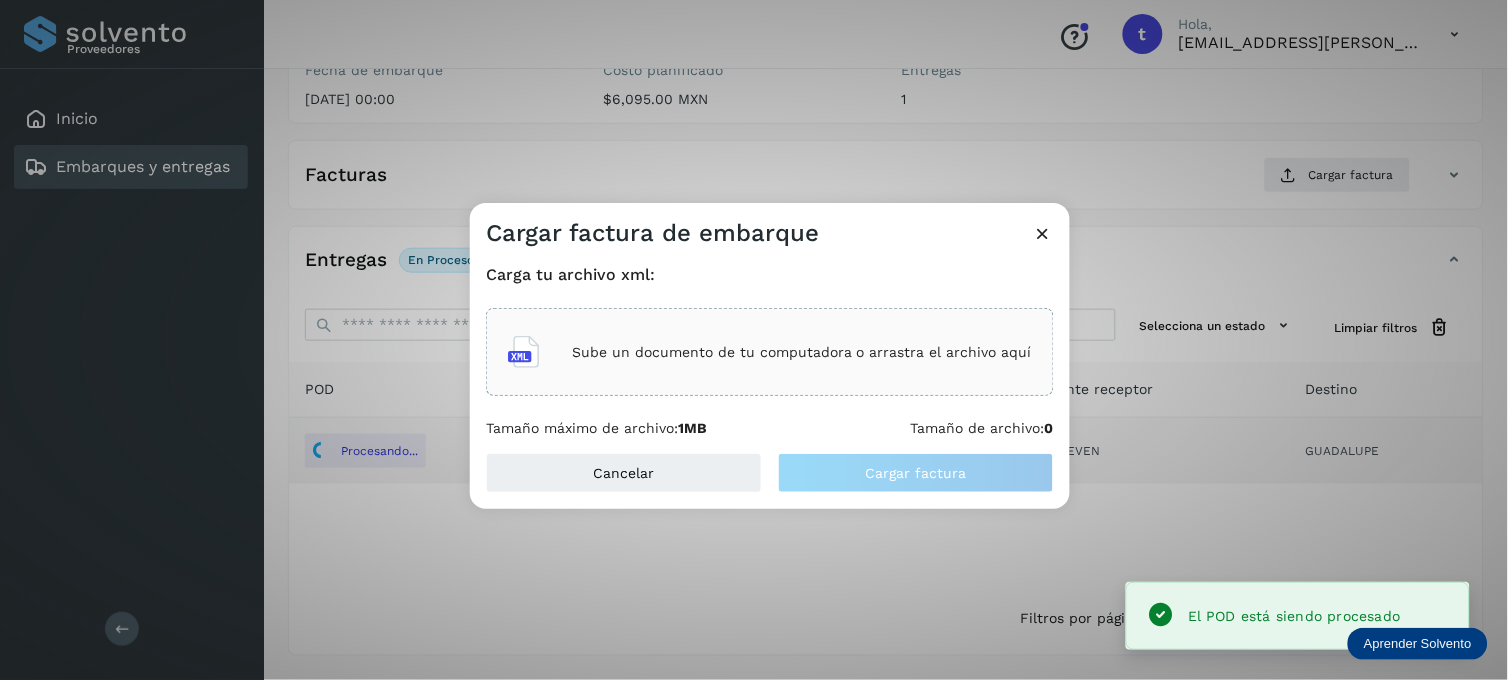 click on "Sube un documento de tu computadora o arrastra el archivo aquí" at bounding box center (802, 352) 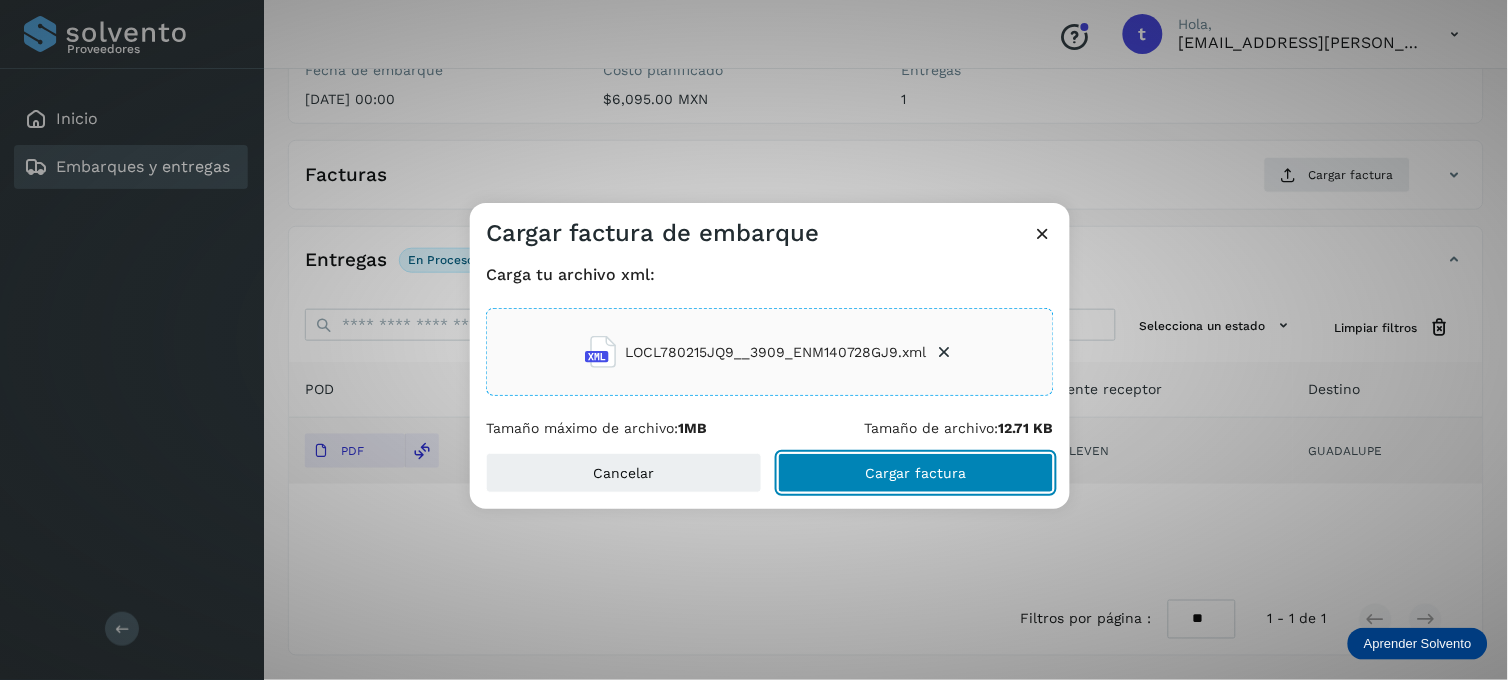 click on "Cargar factura" 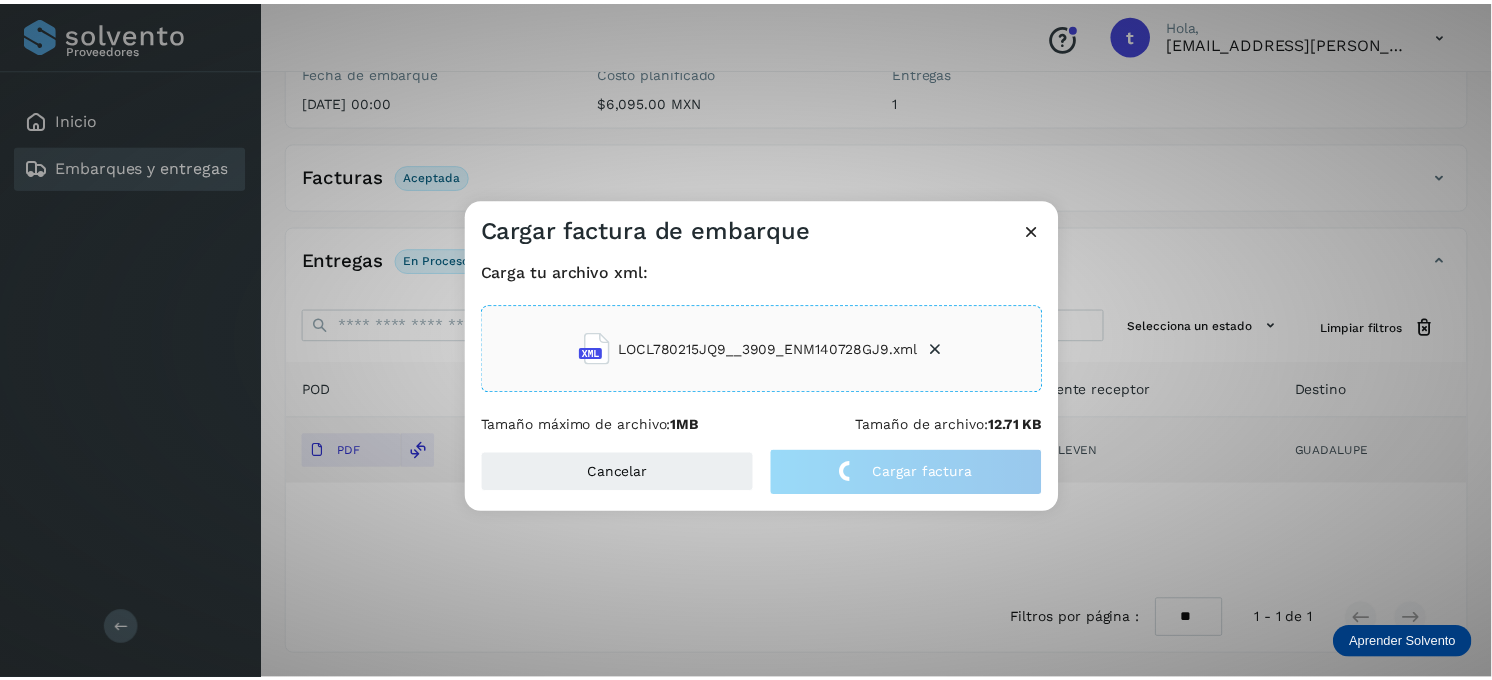 scroll, scrollTop: 267, scrollLeft: 0, axis: vertical 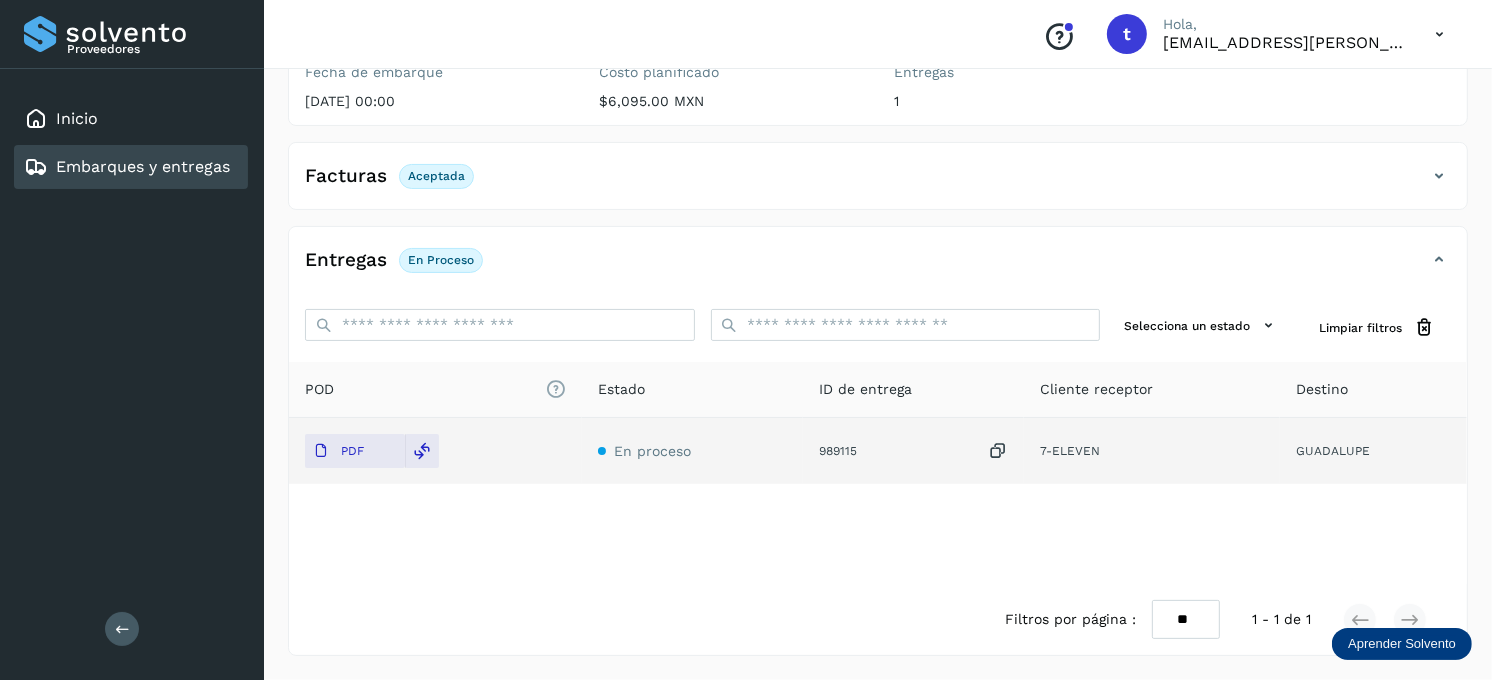 click on "Embarques y entregas" at bounding box center [143, 166] 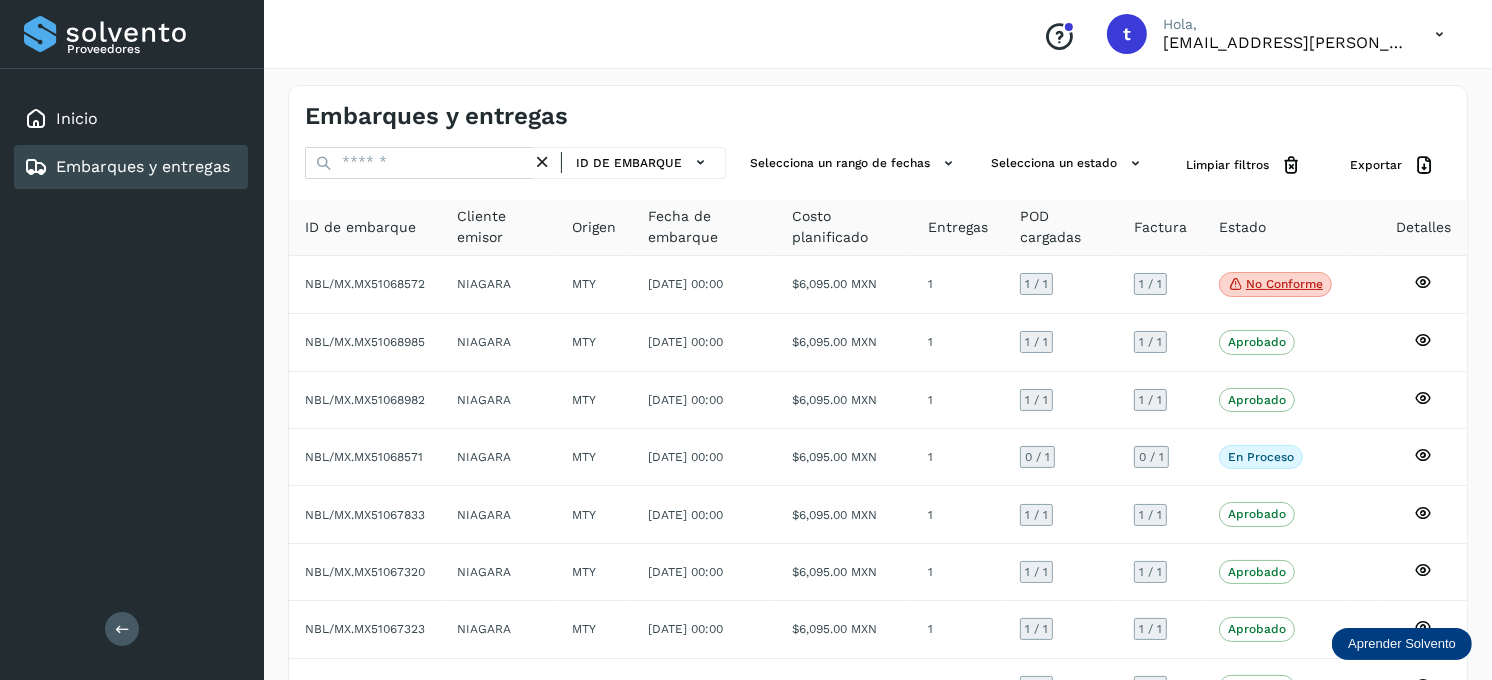 scroll, scrollTop: 0, scrollLeft: 0, axis: both 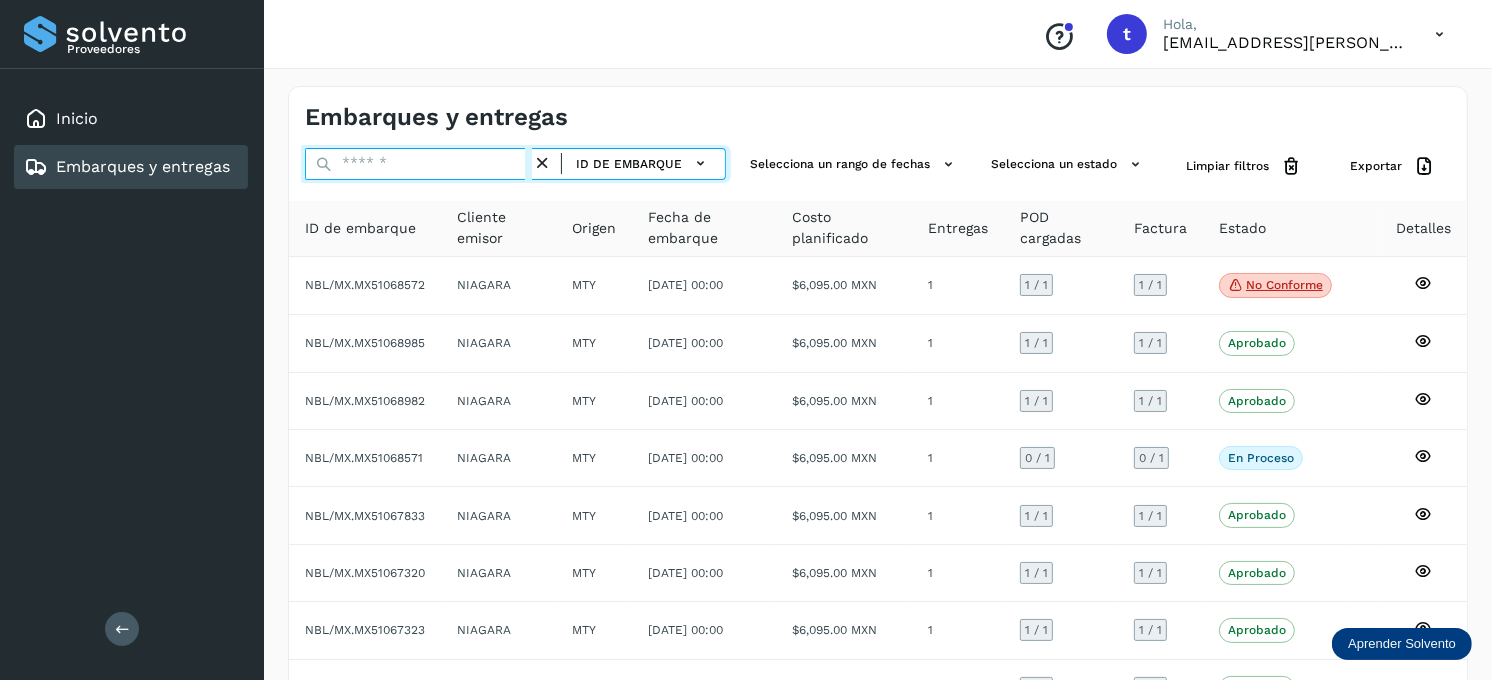 click at bounding box center (418, 164) 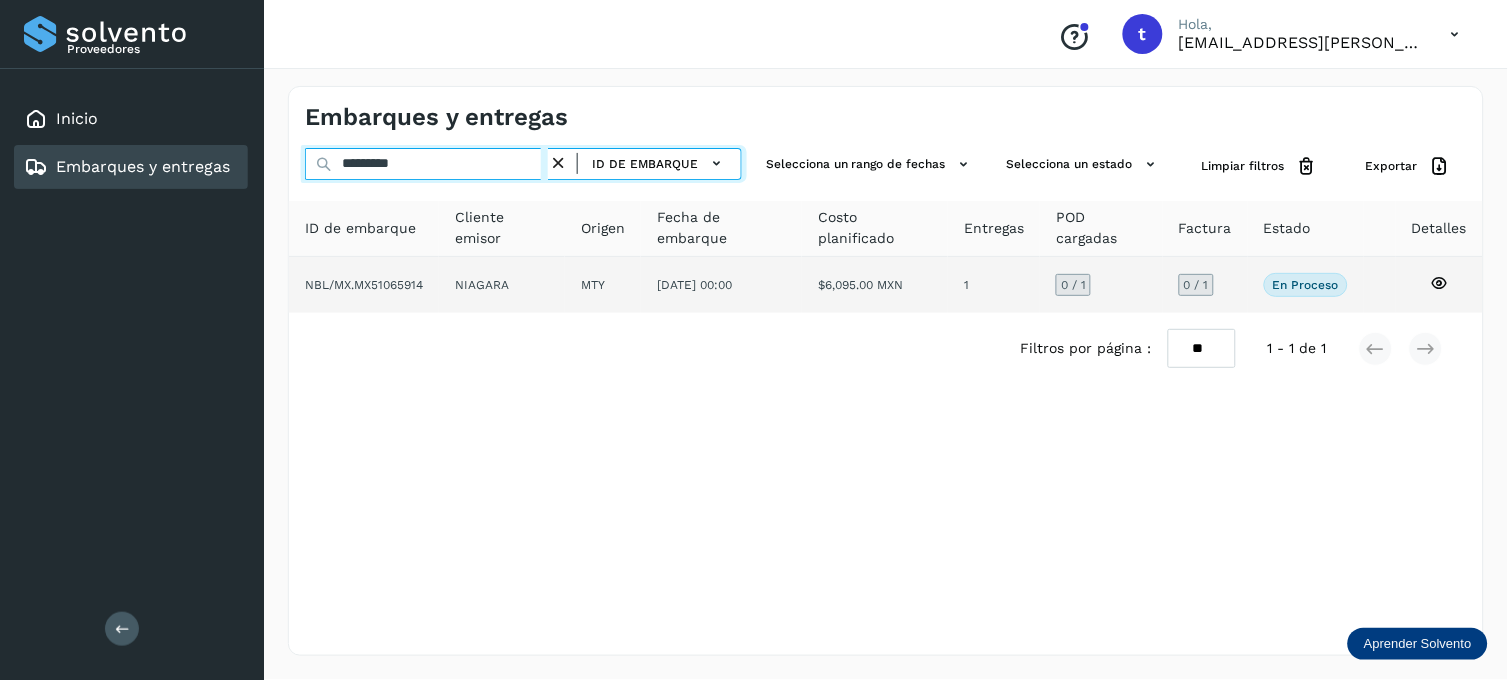 type on "*********" 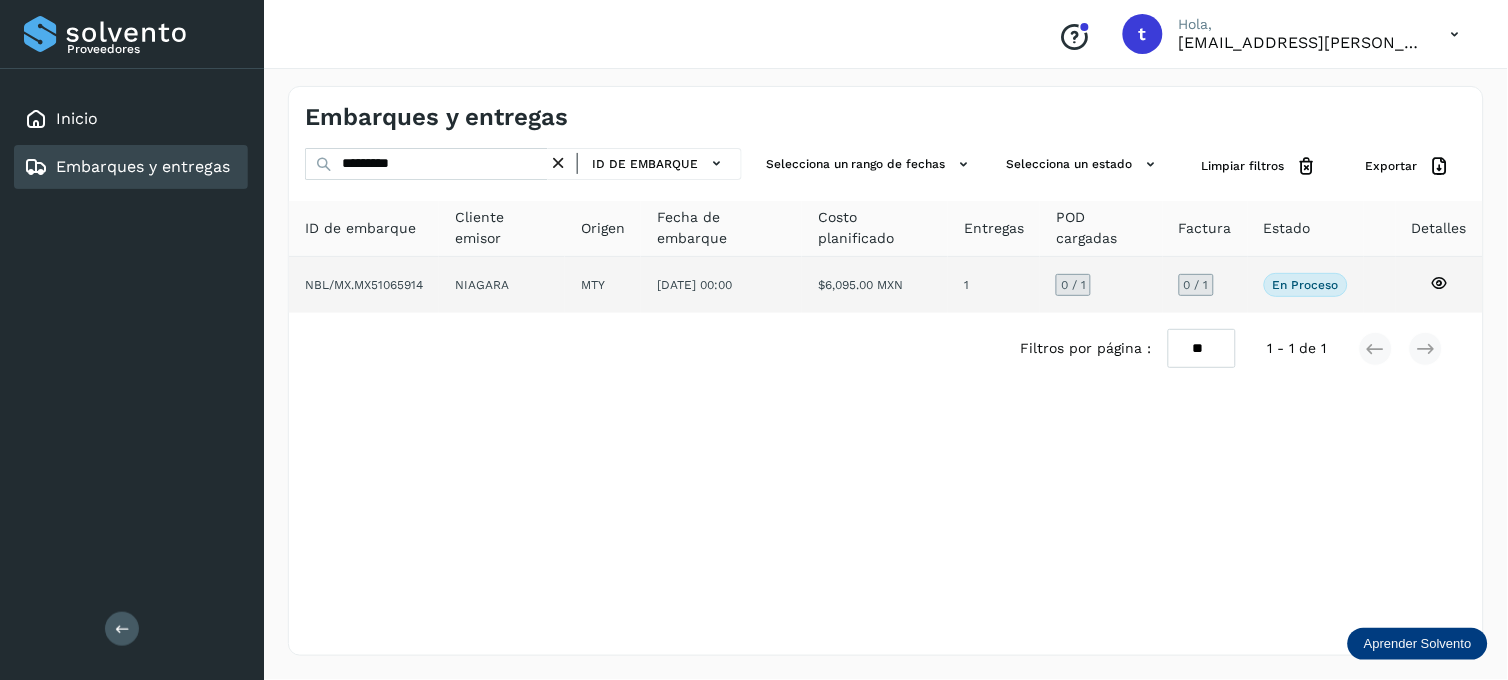 click 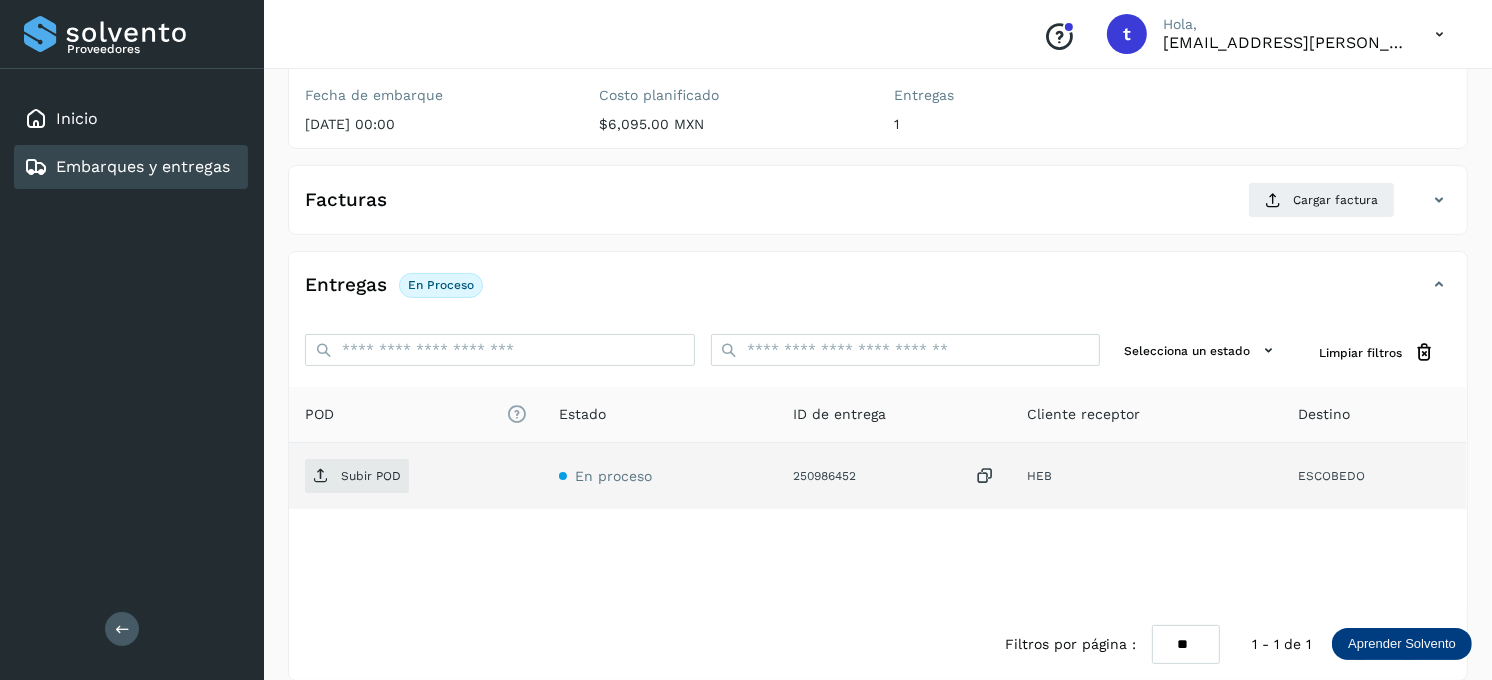 scroll, scrollTop: 270, scrollLeft: 0, axis: vertical 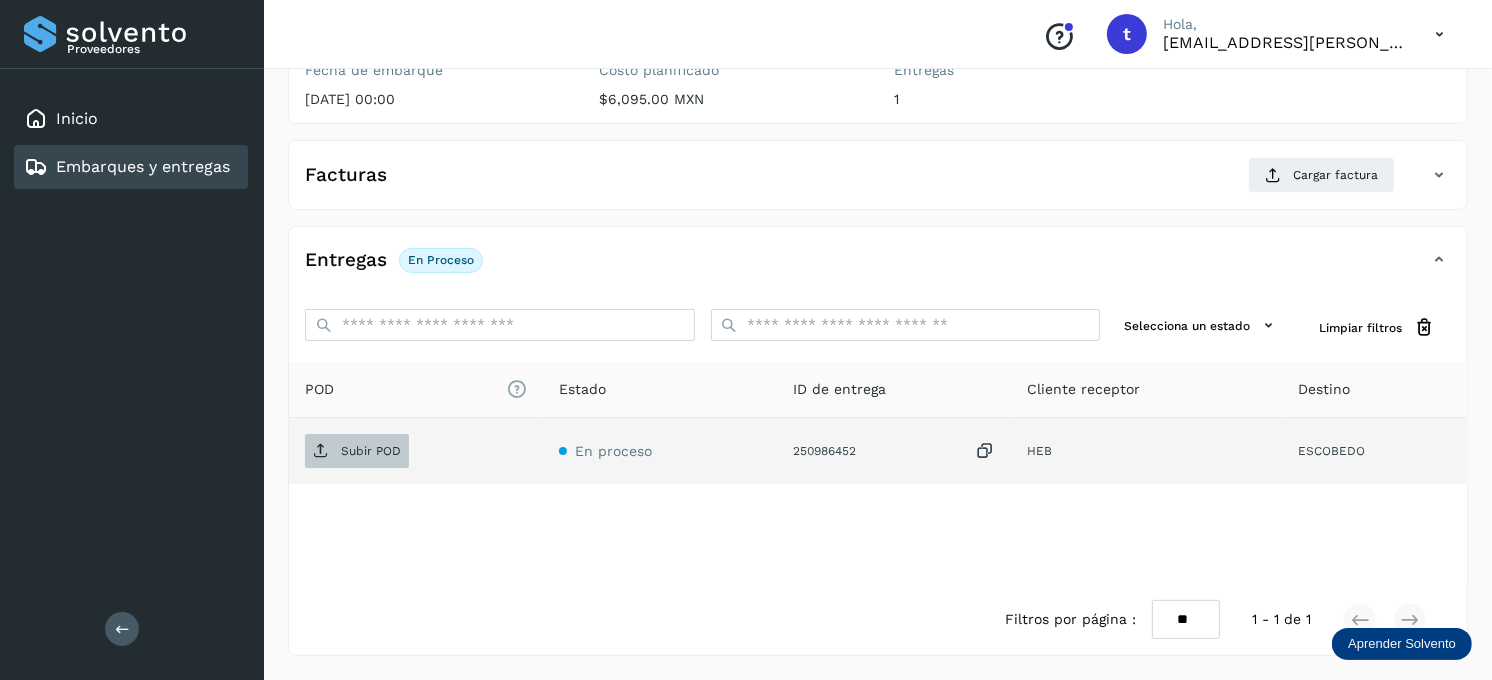 click on "Subir POD" at bounding box center (371, 451) 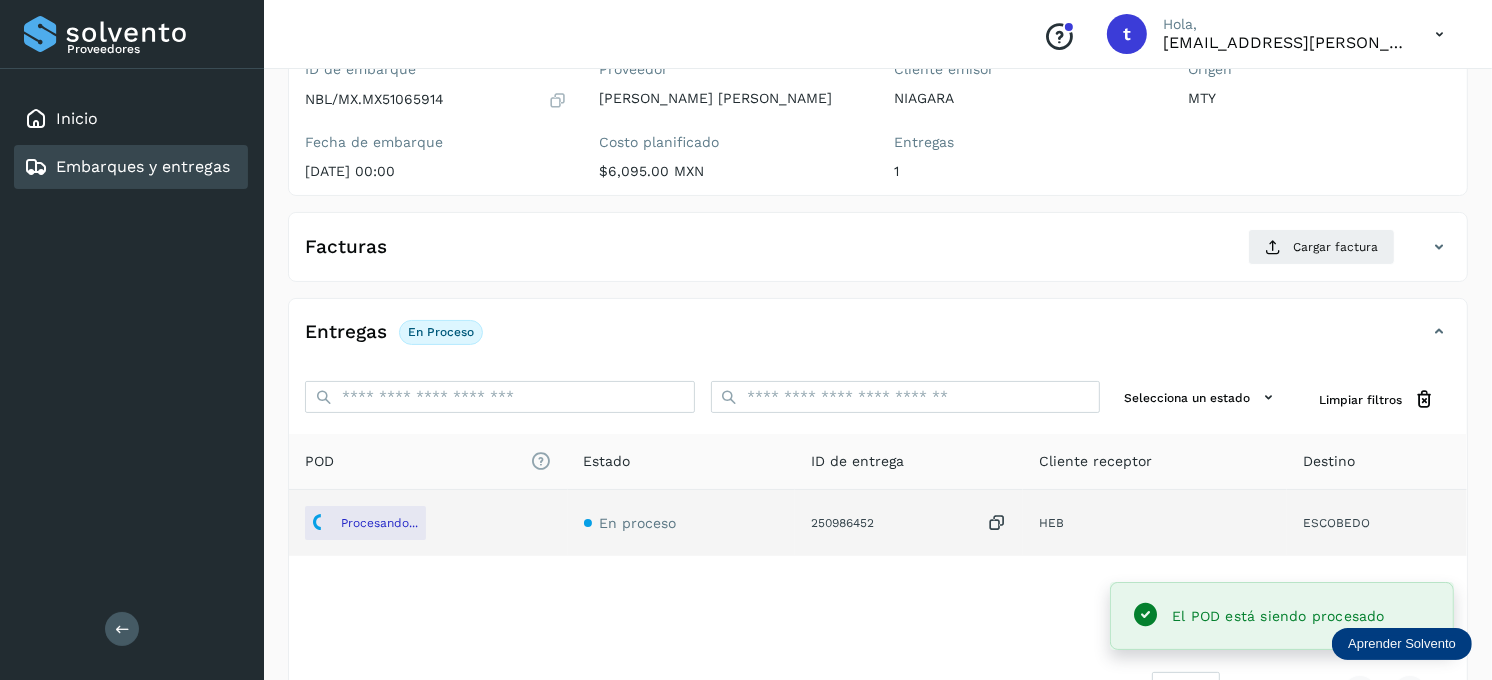 scroll, scrollTop: 158, scrollLeft: 0, axis: vertical 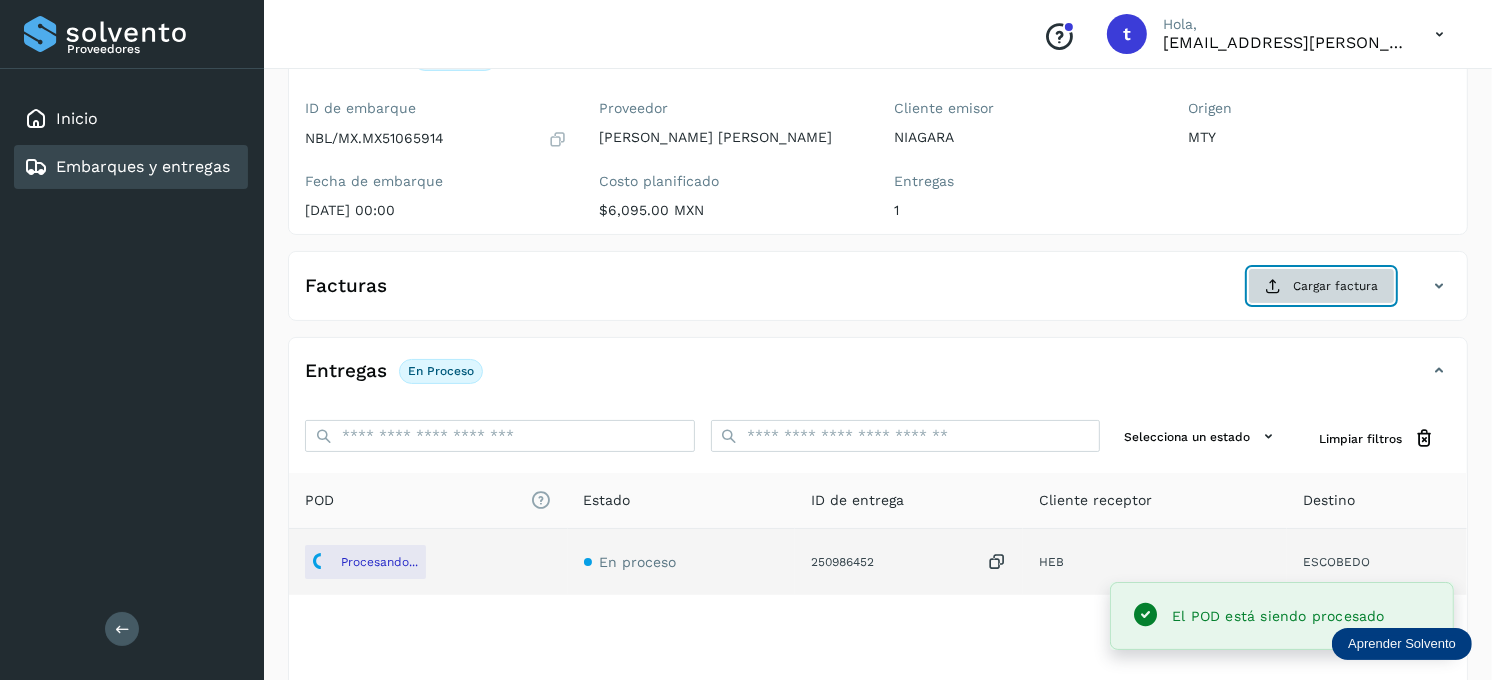 click on "Cargar factura" 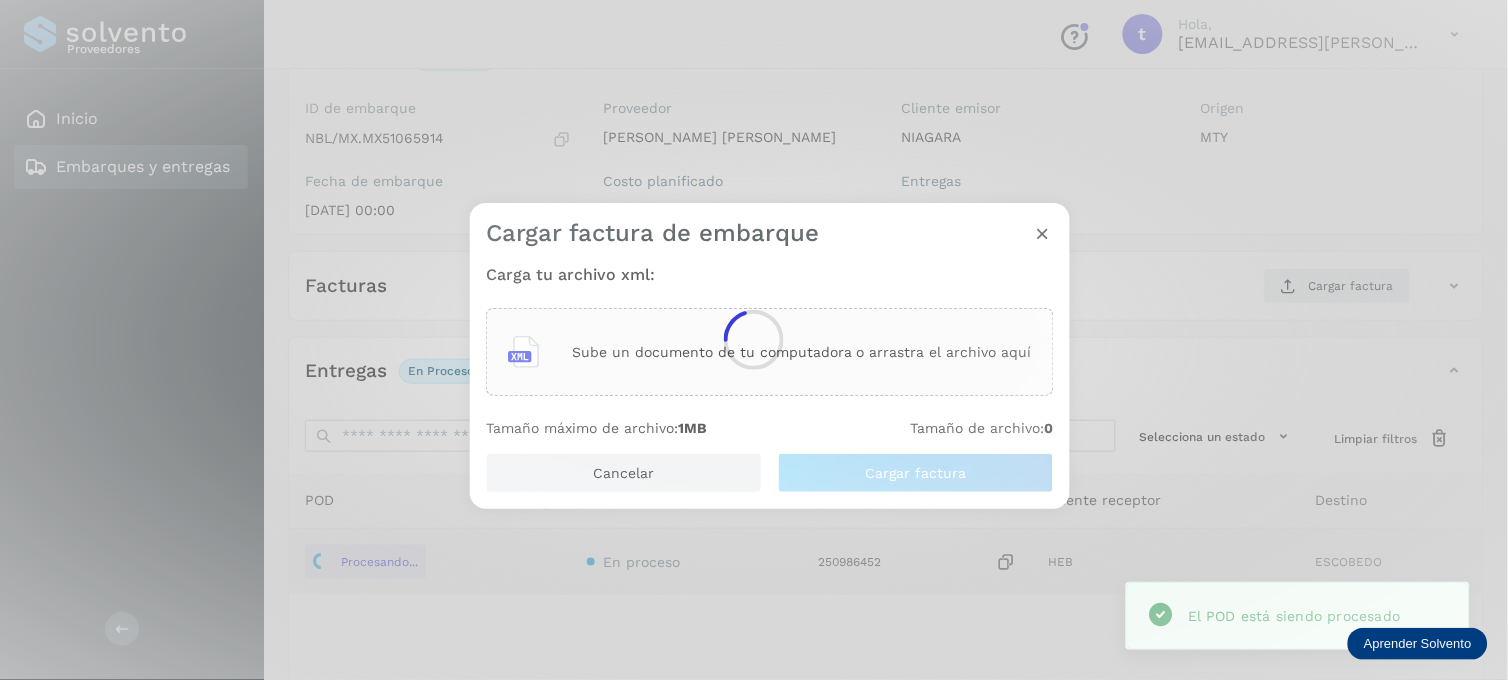 click 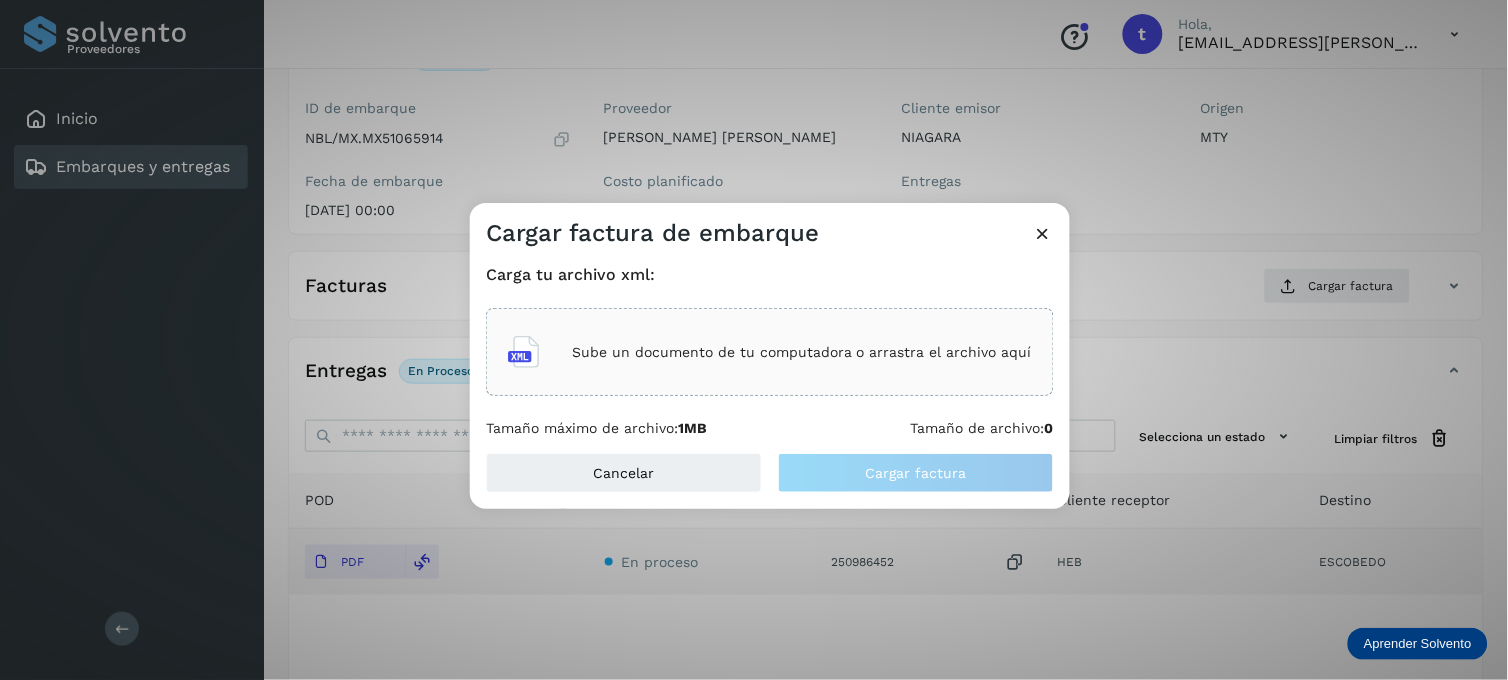 click on "Sube un documento de tu computadora o arrastra el archivo aquí" 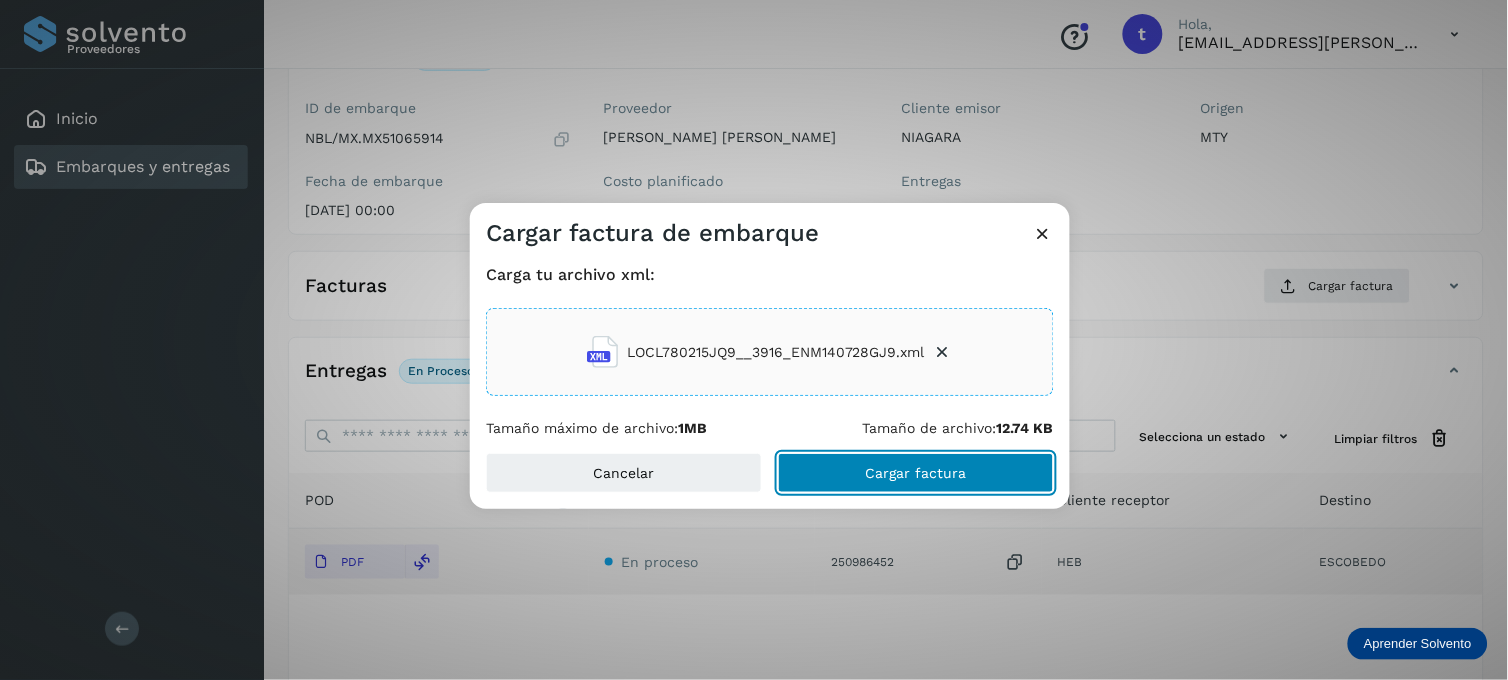 click on "Cargar factura" 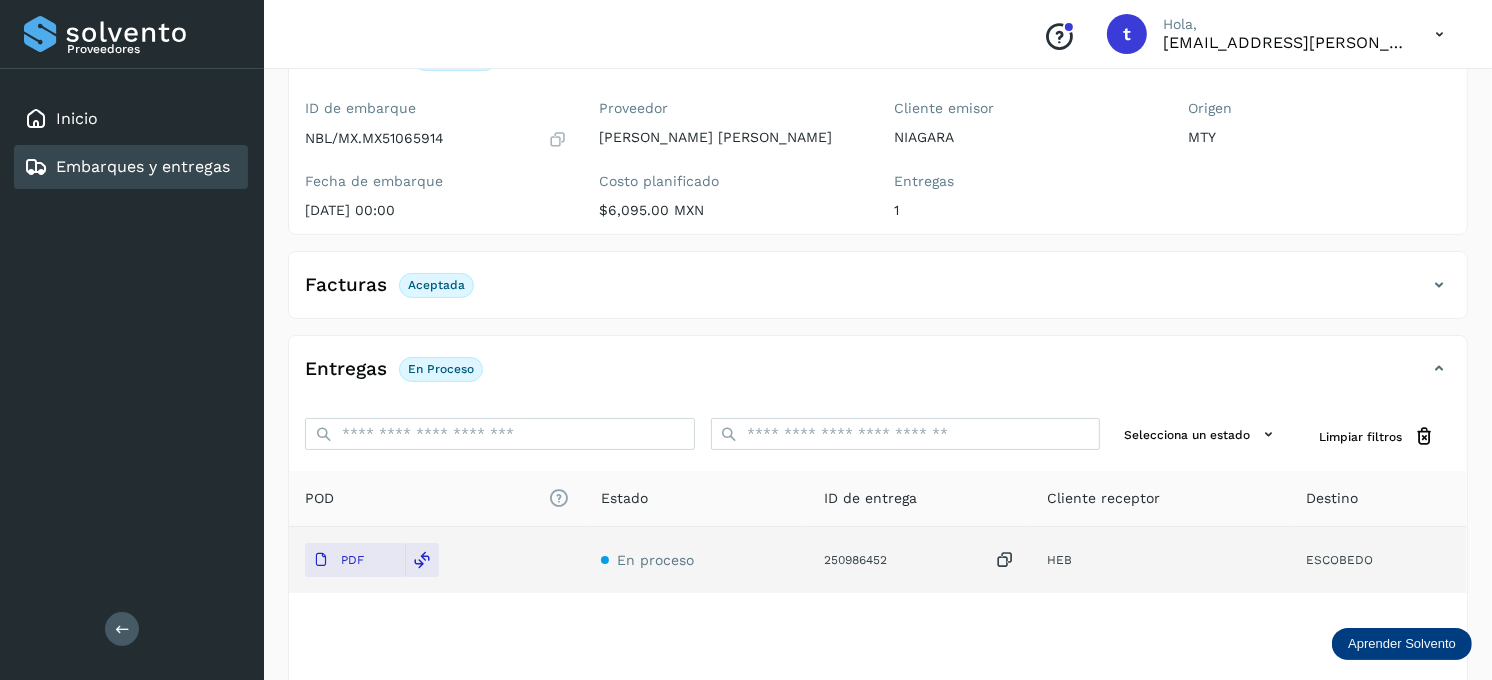 scroll, scrollTop: 47, scrollLeft: 0, axis: vertical 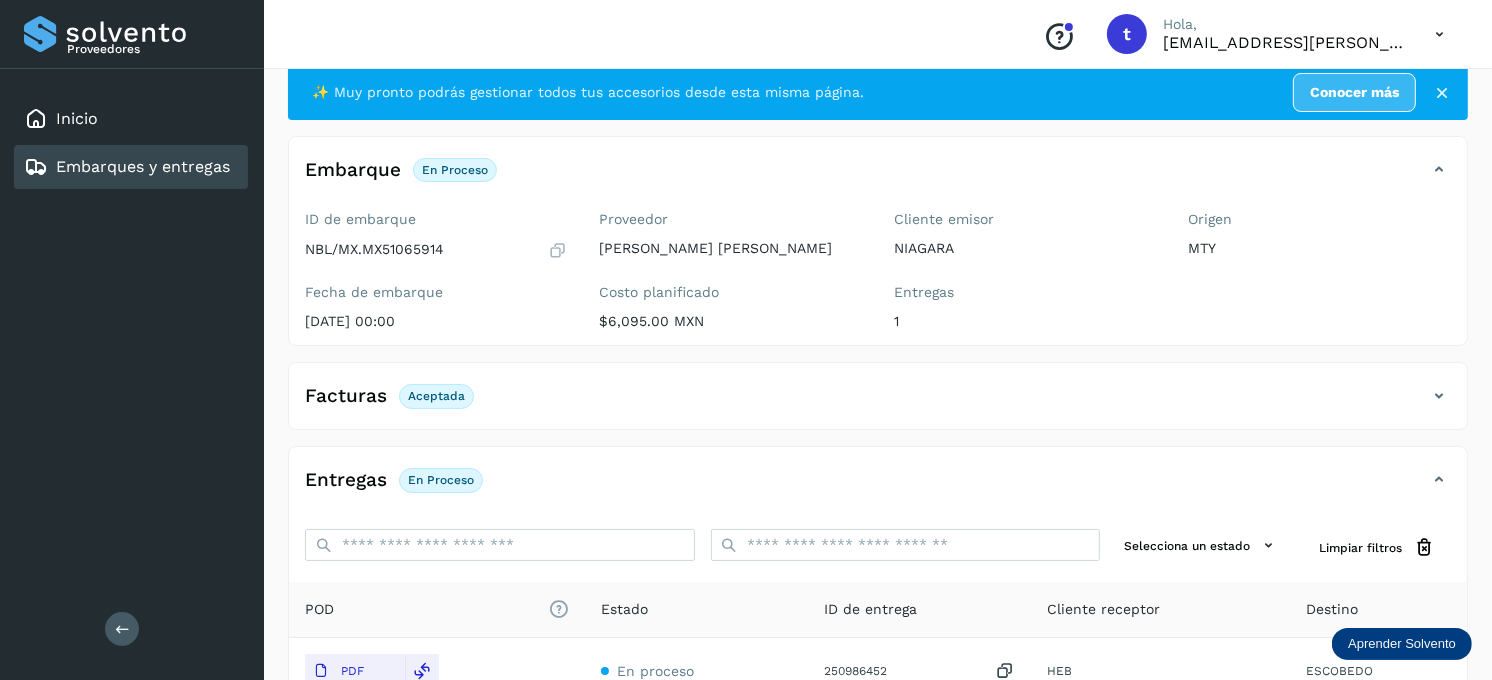 click on "Embarques y entregas" at bounding box center (143, 166) 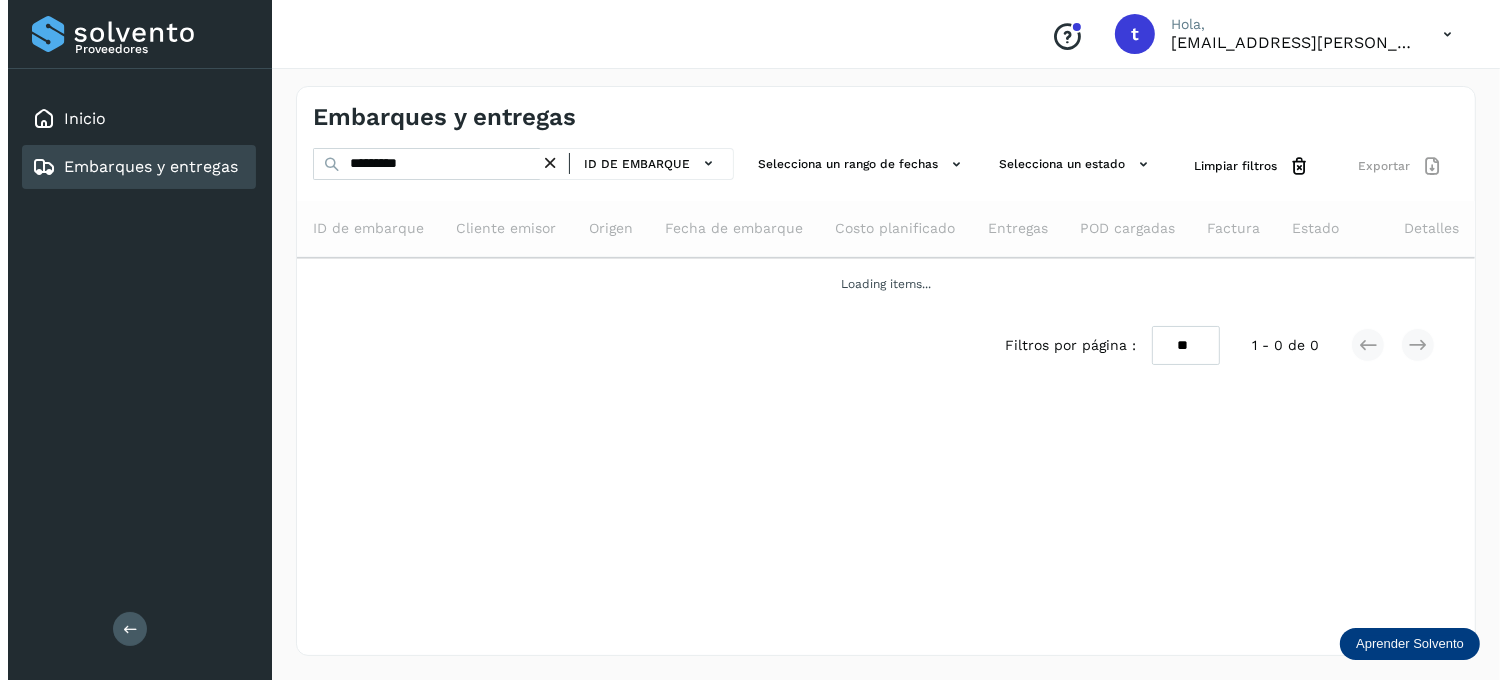 scroll, scrollTop: 0, scrollLeft: 0, axis: both 